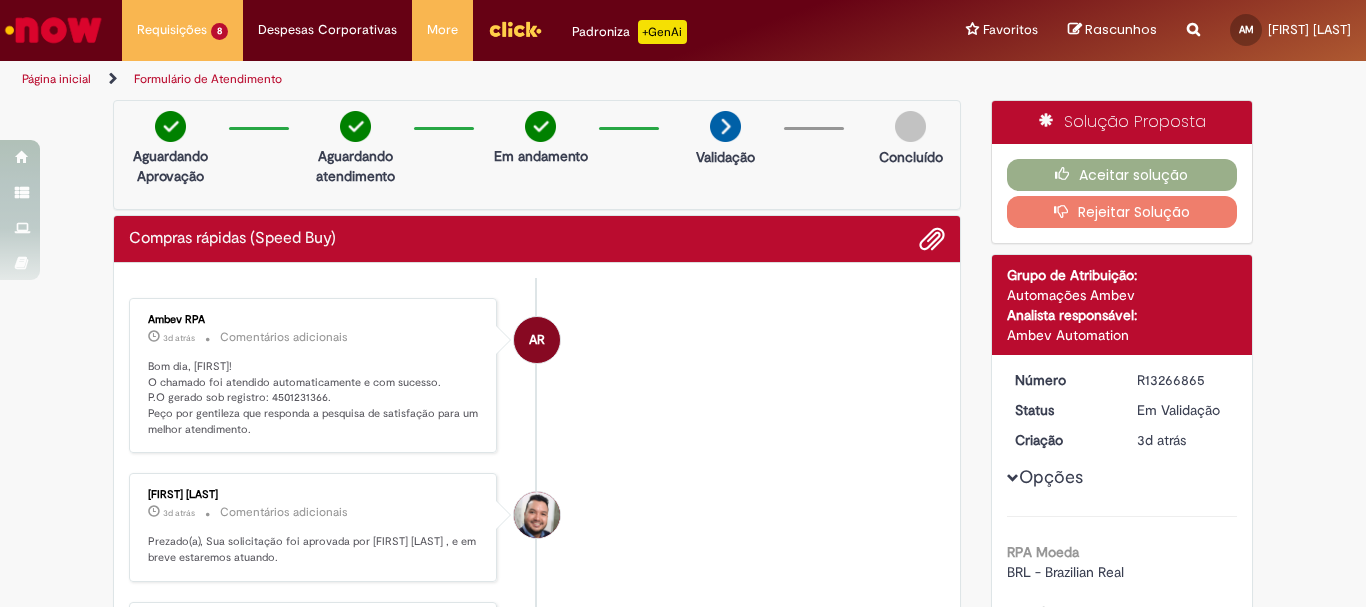 scroll, scrollTop: 0, scrollLeft: 0, axis: both 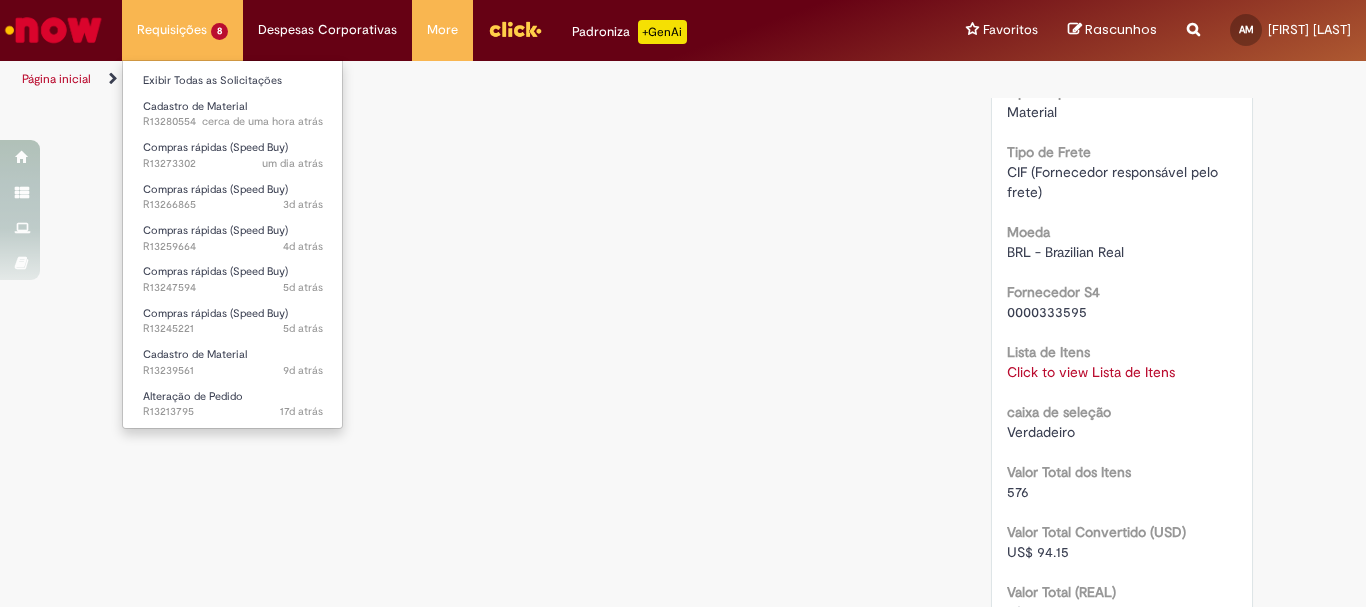 click on "Requisições   8
Exibir Todas as Solicitações
Cadastro de Material
cerca de uma hora atrás cerca de uma hora atrás  R13280554
Compras rápidas (Speed Buy)
um dia atrás um dia atrás  R13273302
Compras rápidas (Speed Buy)
3d atrás 3 dias atrás  R13266865
Compras rápidas (Speed Buy)
4d atrás 4 dias atrás  R13259664
Compras rápidas (Speed Buy)
5d atrás 5 dias atrás  R13247594
Compras rápidas (Speed Buy)
5d atrás 5 dias atrás  R13245221
Cadastro de Material
9d atrás 9 dias atrás  R13239561
Alteração de Pedido
17d atrás 17 dias atrás  R13213795" at bounding box center [182, 30] 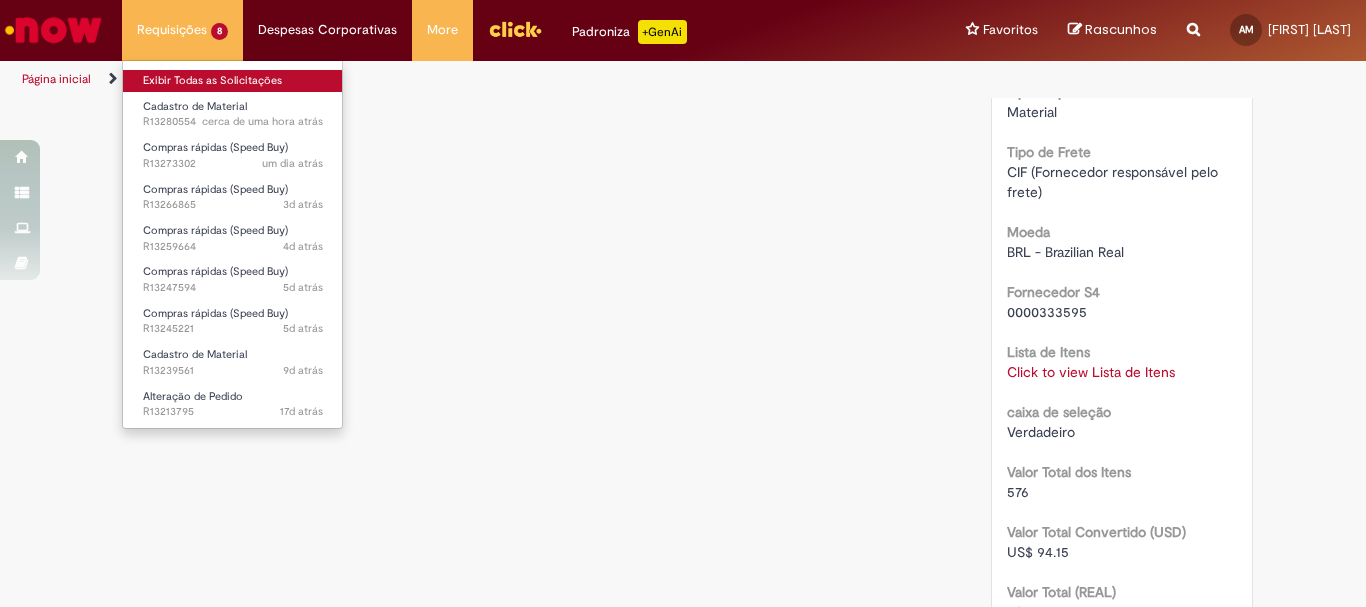 click on "Exibir Todas as Solicitações" at bounding box center (233, 81) 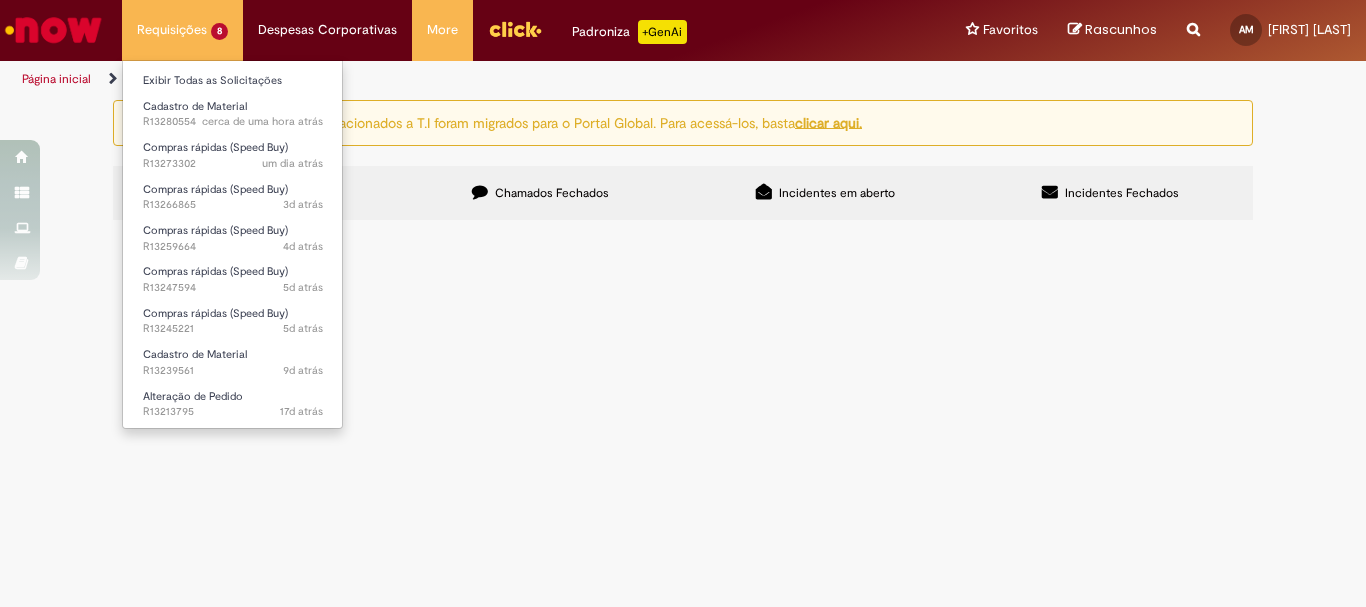 scroll, scrollTop: 0, scrollLeft: 0, axis: both 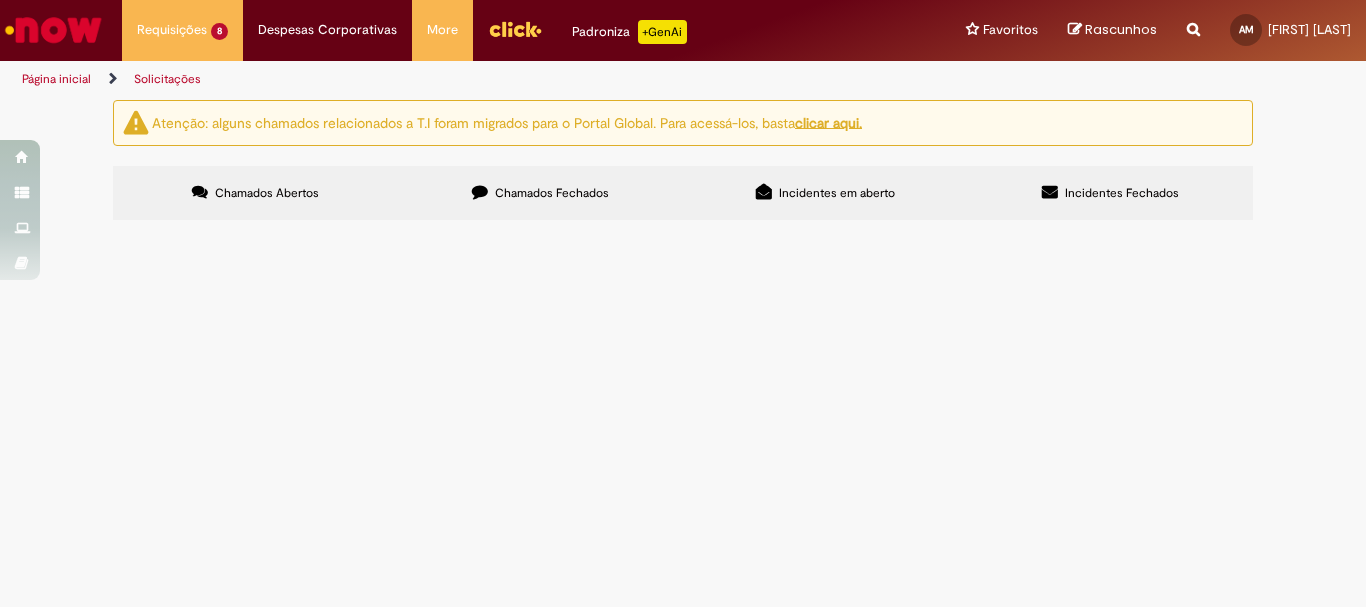 click at bounding box center [53, 30] 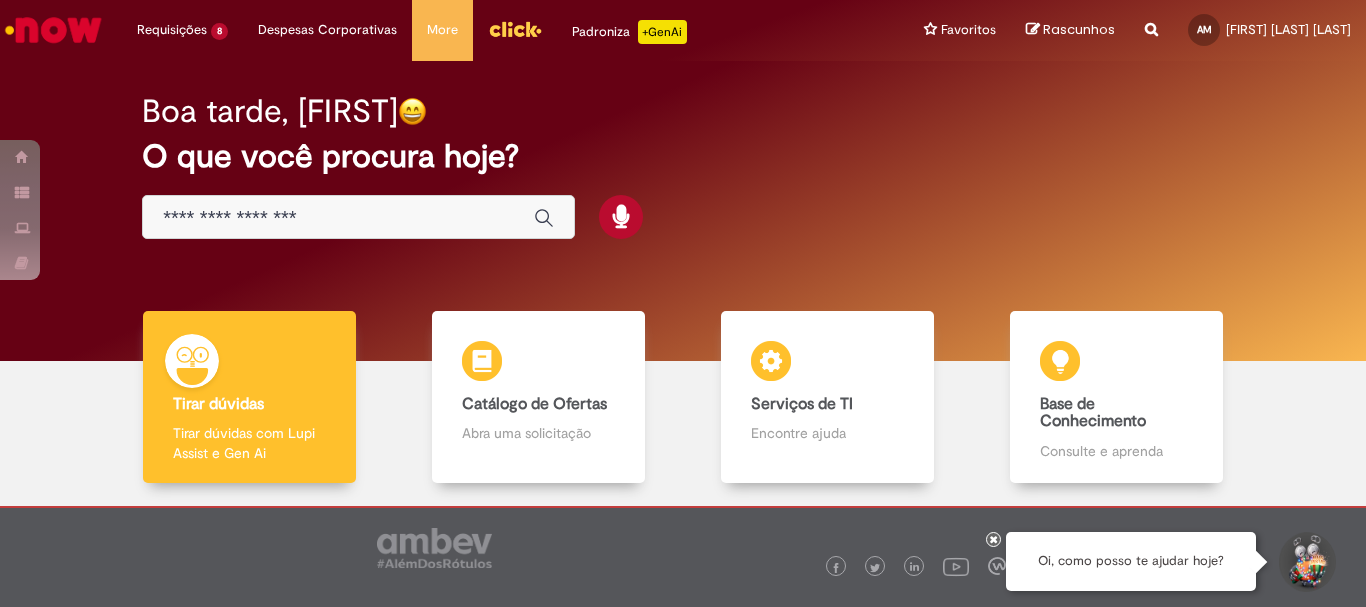 scroll, scrollTop: 0, scrollLeft: 0, axis: both 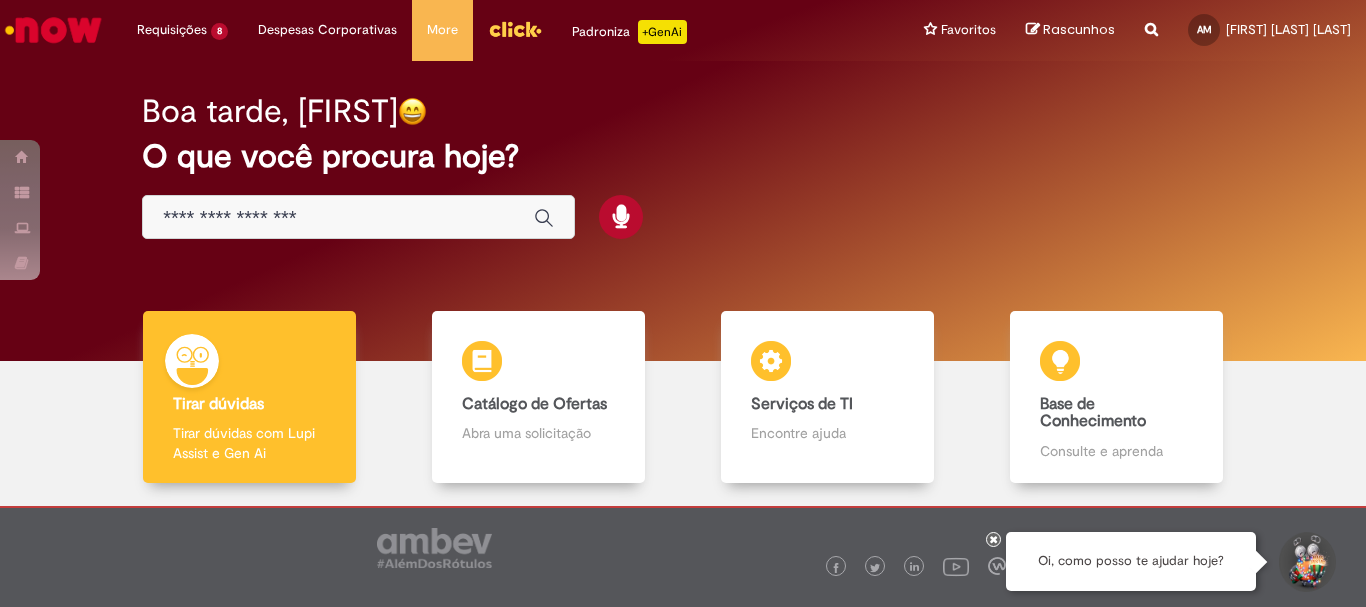 click at bounding box center [338, 218] 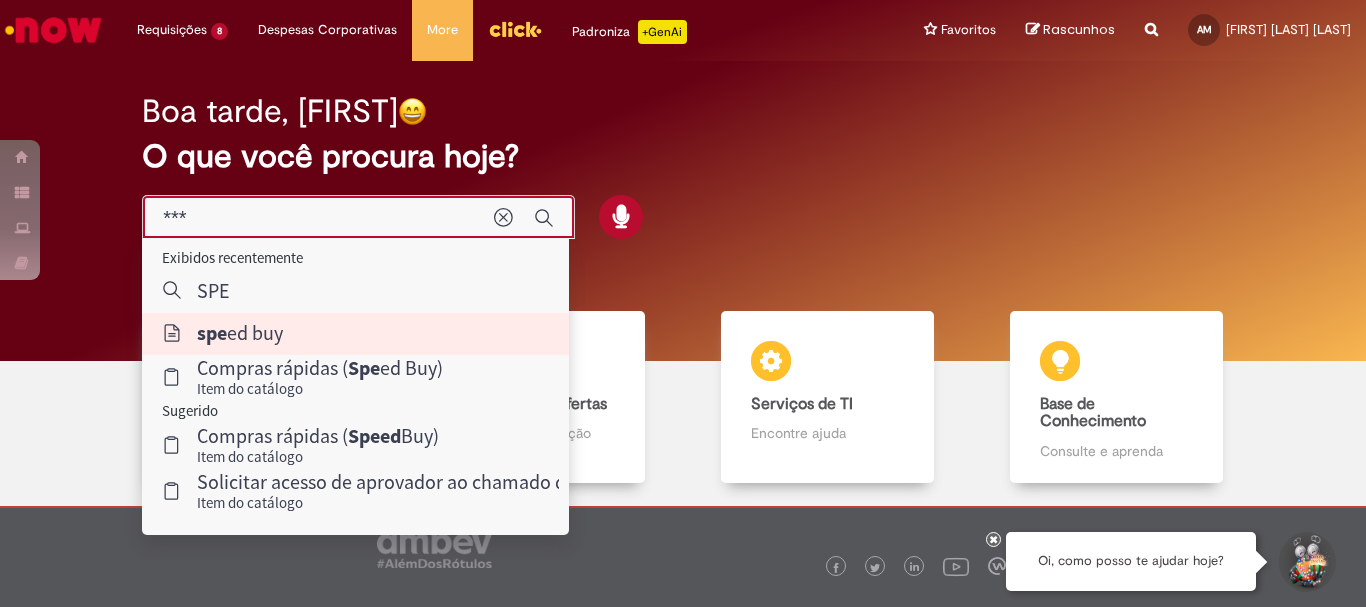 type on "*********" 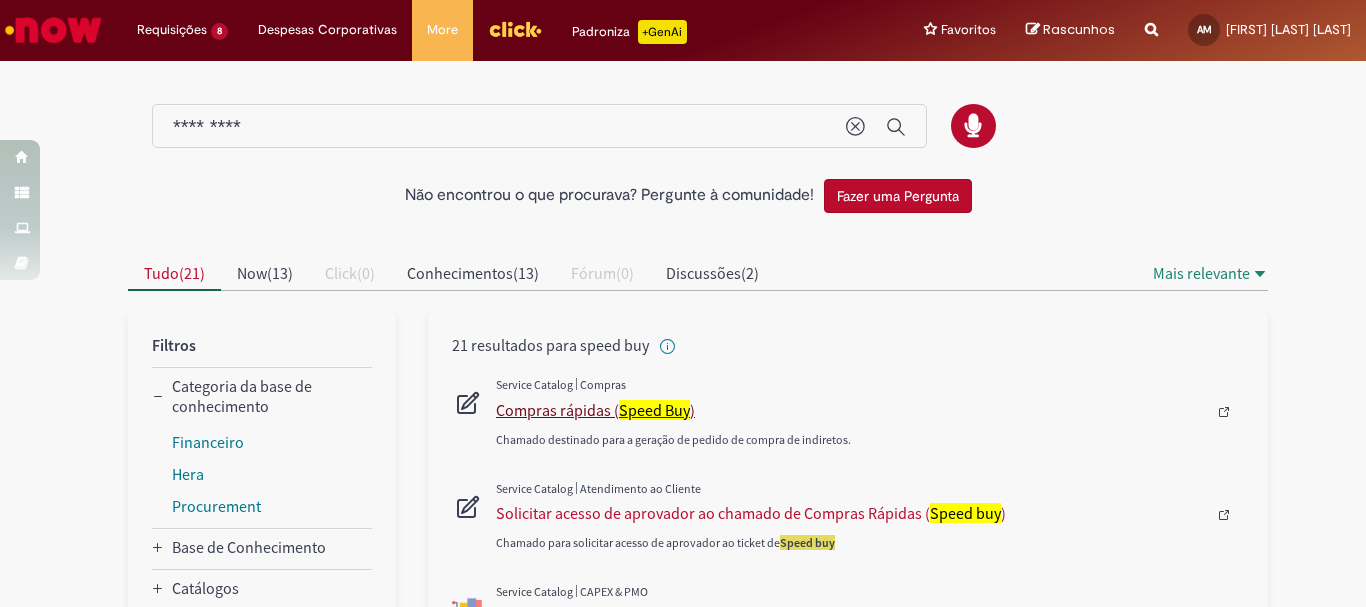 click on "Compras rápidas ( Speed Buy )" at bounding box center (851, 410) 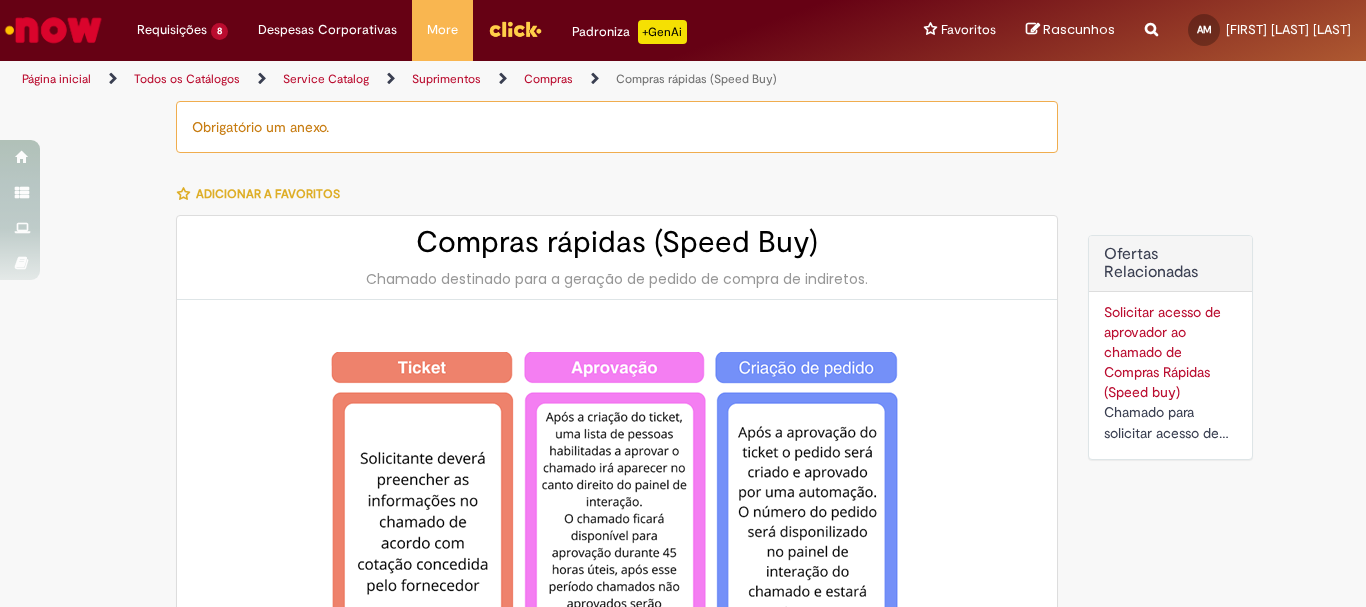 type on "********" 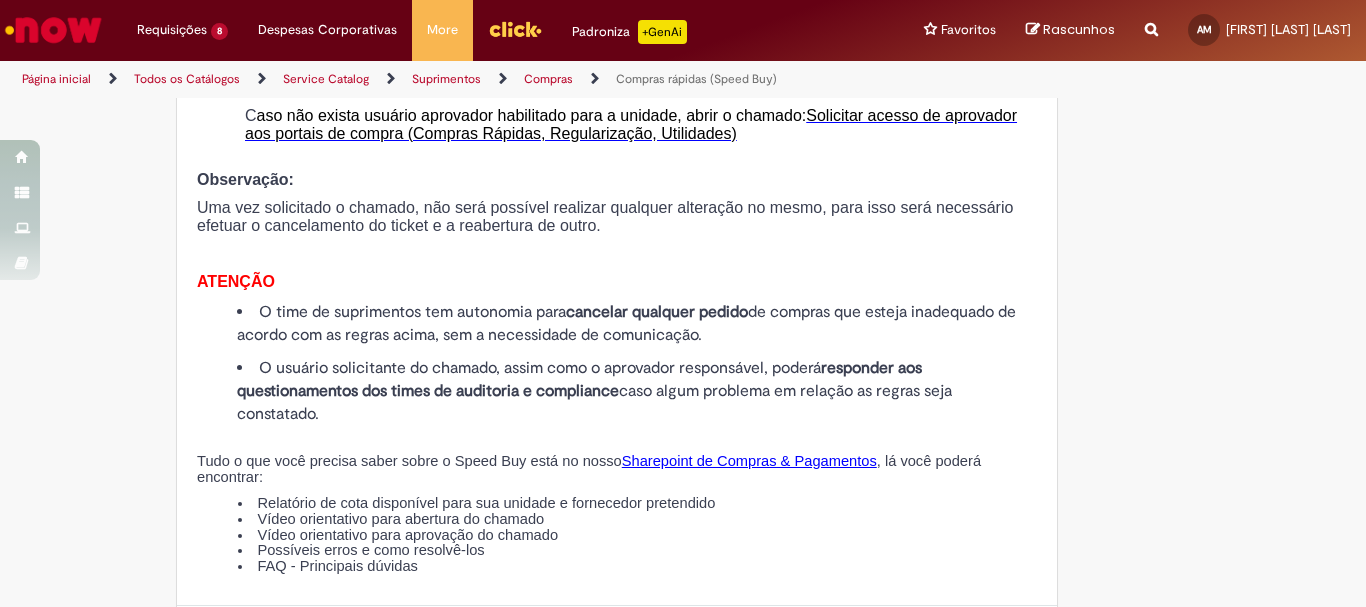 scroll, scrollTop: 2200, scrollLeft: 0, axis: vertical 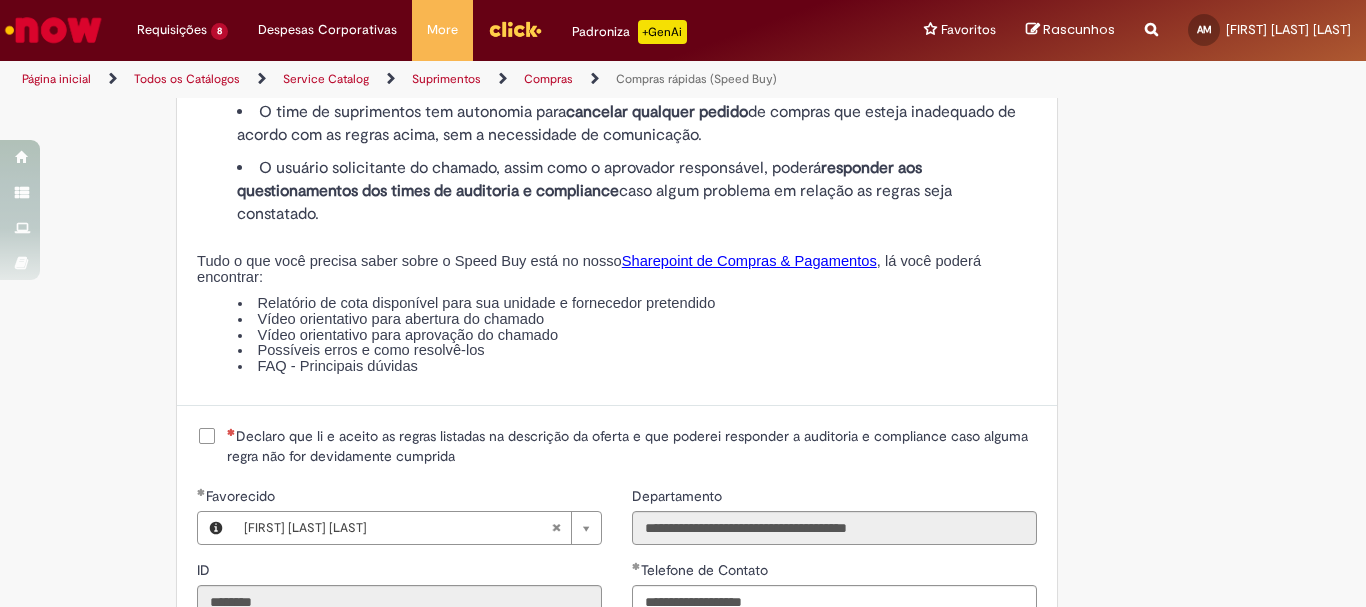 click on "Declaro que li e aceito as regras listadas na descrição da oferta e que poderei responder a auditoria e compliance caso alguma regra não for devidamente cumprida" at bounding box center [632, 446] 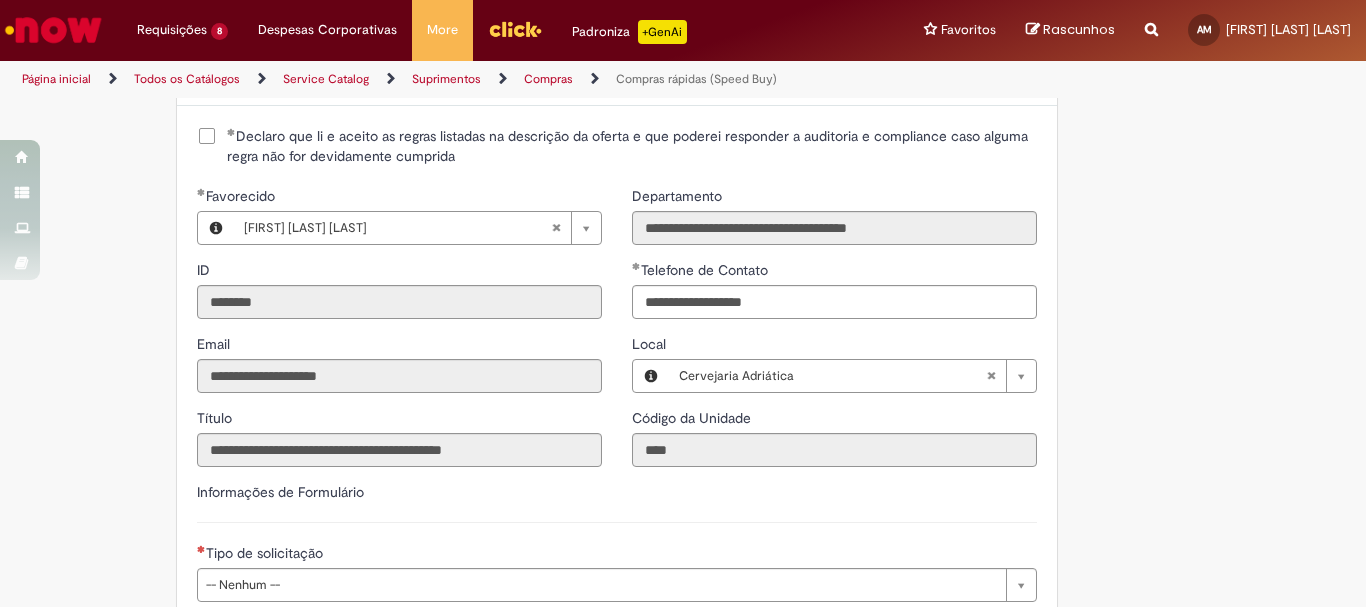 scroll, scrollTop: 2600, scrollLeft: 0, axis: vertical 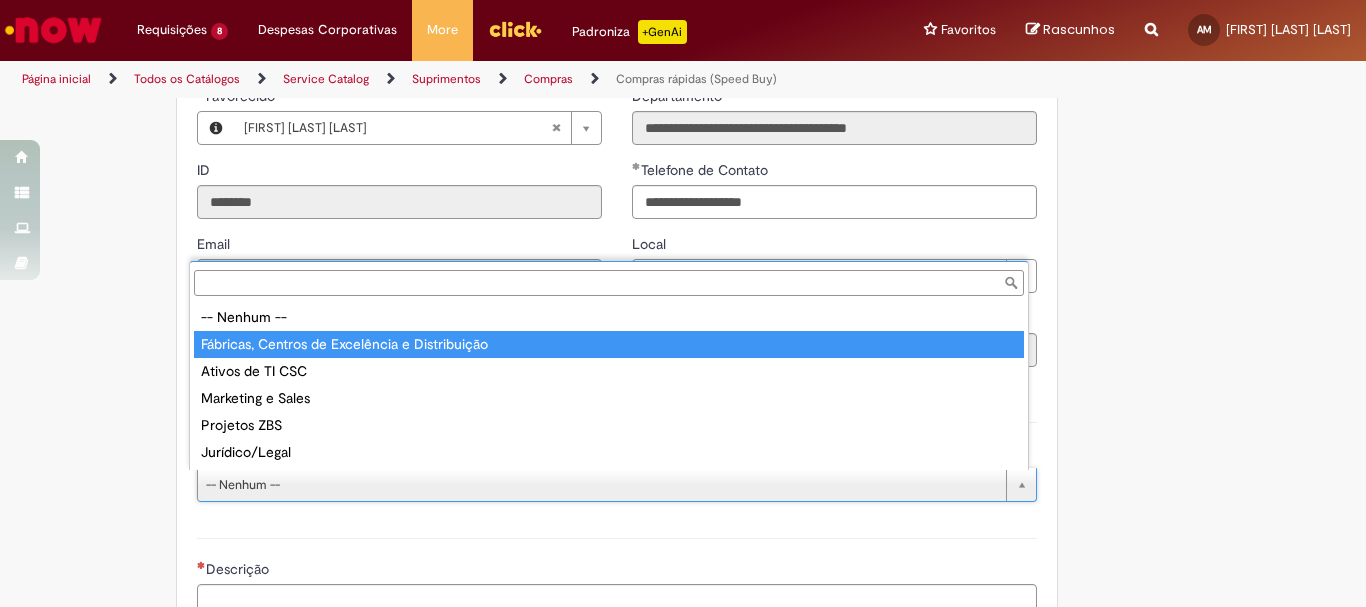 type on "**********" 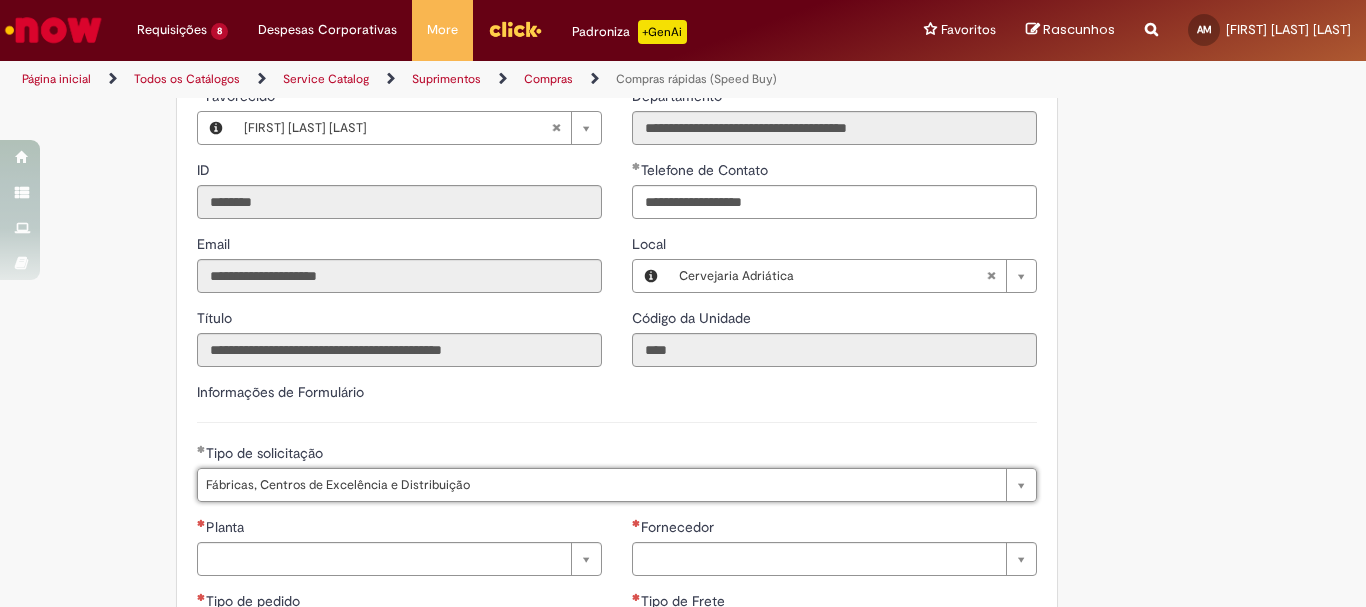 click on "Obrigatório um anexo.
Adicionar a Favoritos
Compras rápidas (Speed Buy)
Chamado destinado para a geração de pedido de compra de indiretos.
O Speed buy é a ferramenta oficial para a geração de pedidos de compra que atenda aos seguintes requisitos:
Compras de material e serviço indiretos
Compras inferiores a R$13.000 *
Compras com fornecedores nacionais
Compras de material sem contrato ativo no SAP para o centro solicitado
* Essa cota é referente ao tipo de solicitação padrão de Speed buy. Os chamados com cotas especiais podem possuir valores divergentes.
Regras de Utilização
No campo “Tipo de Solicitação” selecionar a opção correspondente a sua unidade de negócio.
Solicitação Padrão de Speed buy:
Fábricas, centros de Excelência e de Distribuição:  habilitado para todos usuários ambev
Ativos   de TI:" at bounding box center (683, -544) 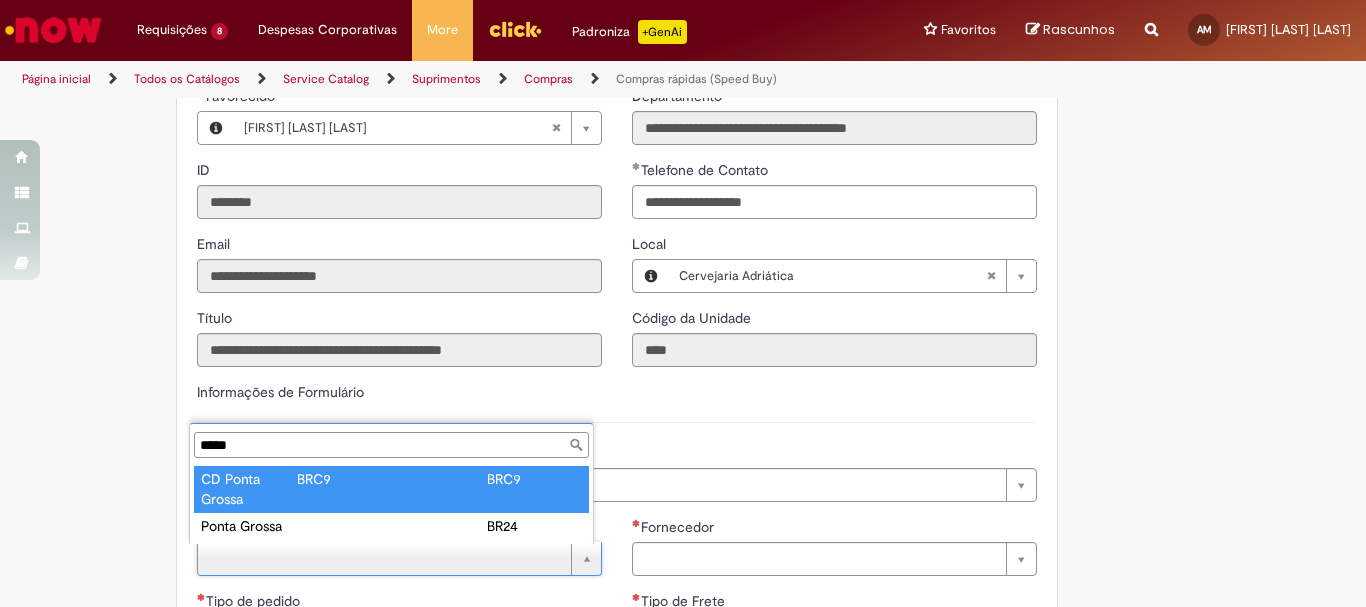 type on "*****" 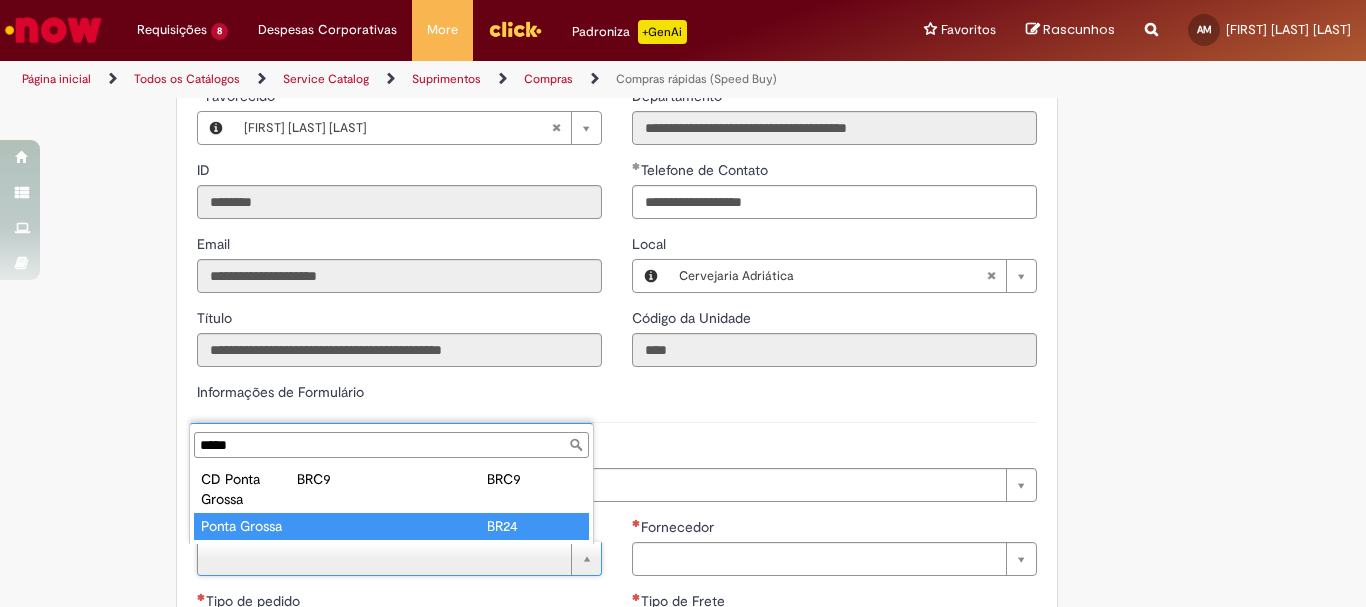 type on "**********" 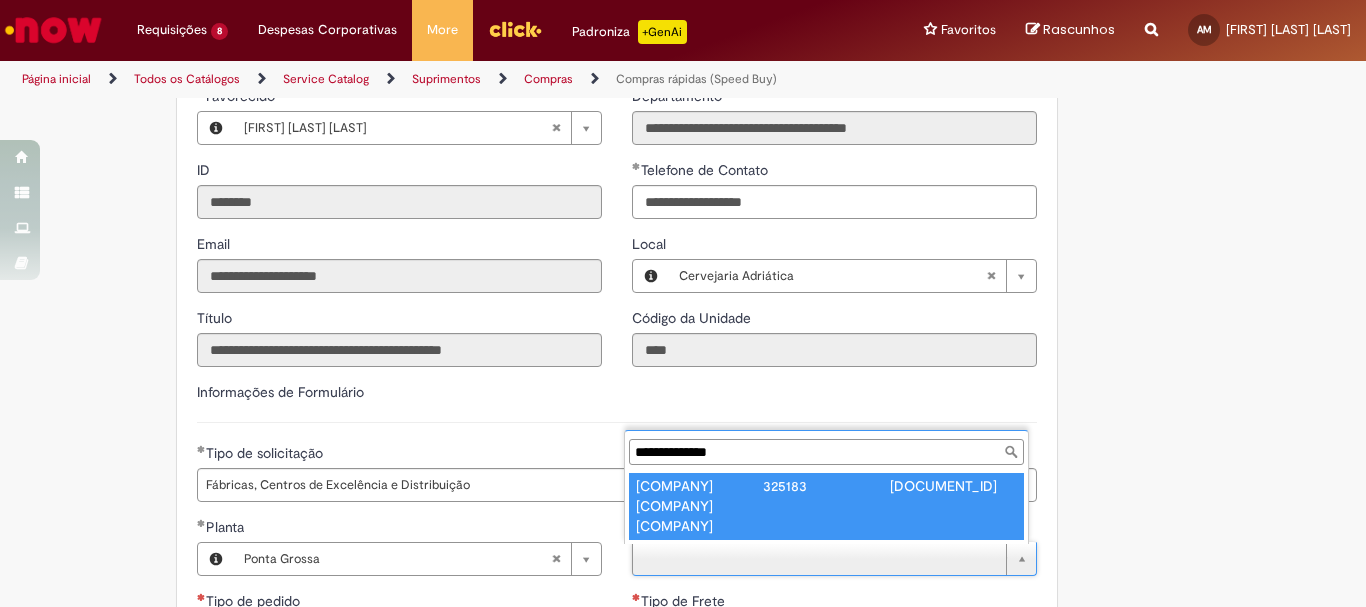 type on "**********" 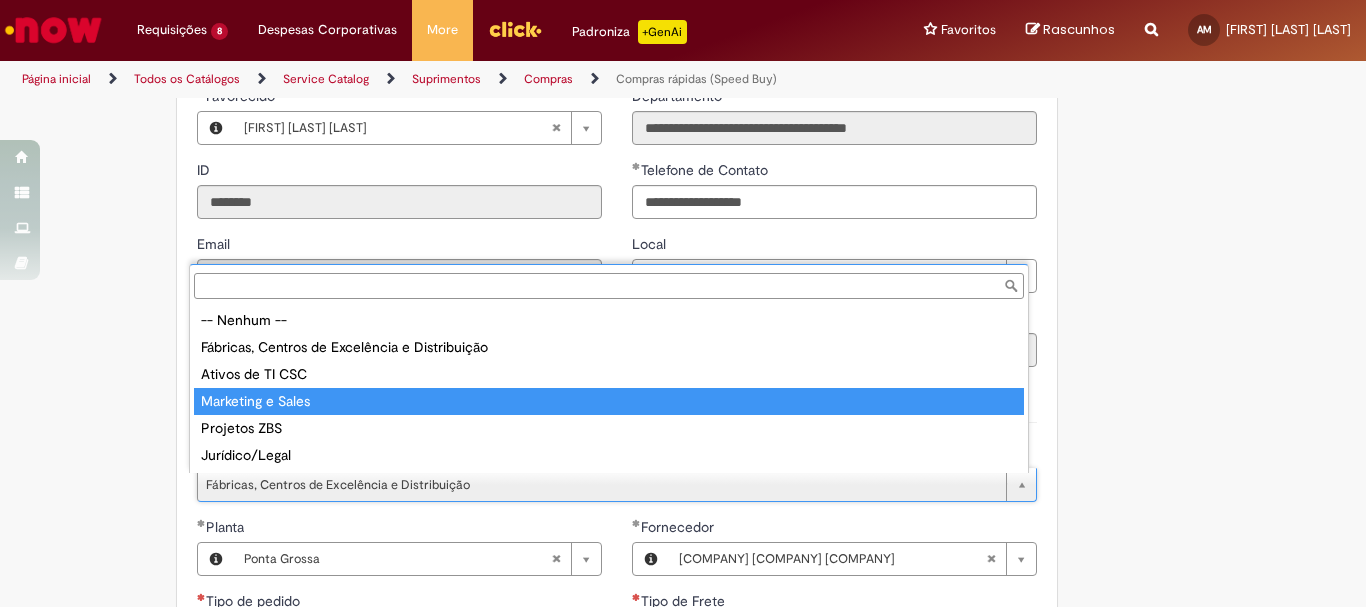 type on "**********" 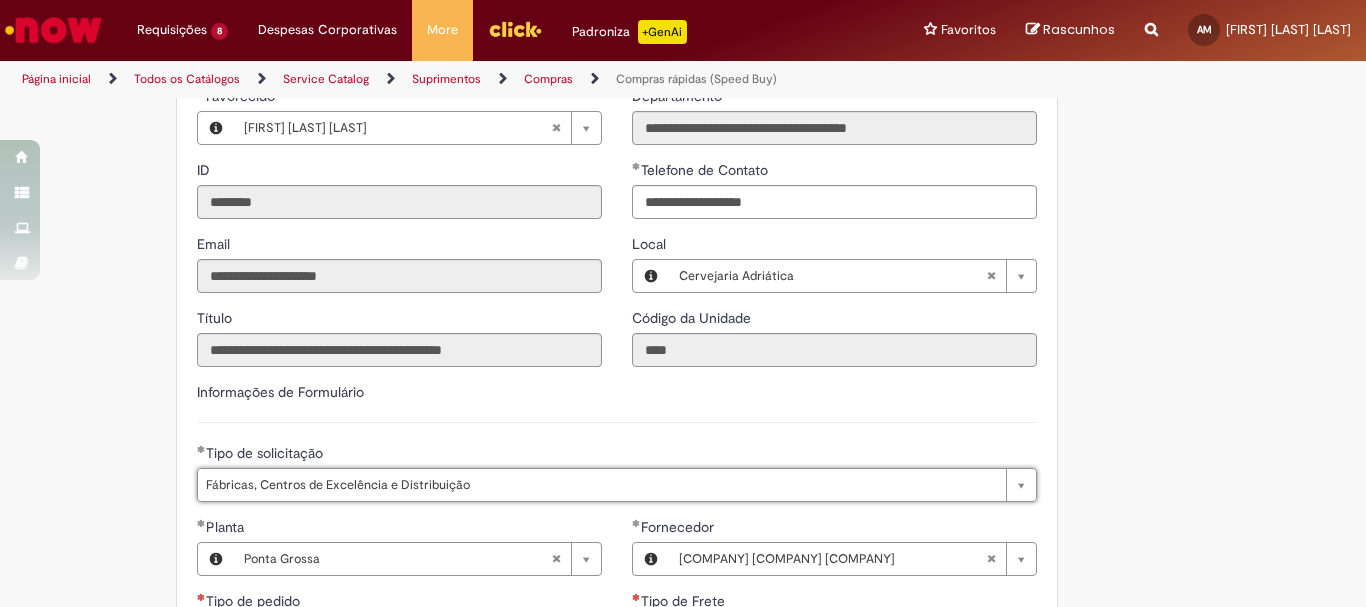 scroll, scrollTop: 0, scrollLeft: 288, axis: horizontal 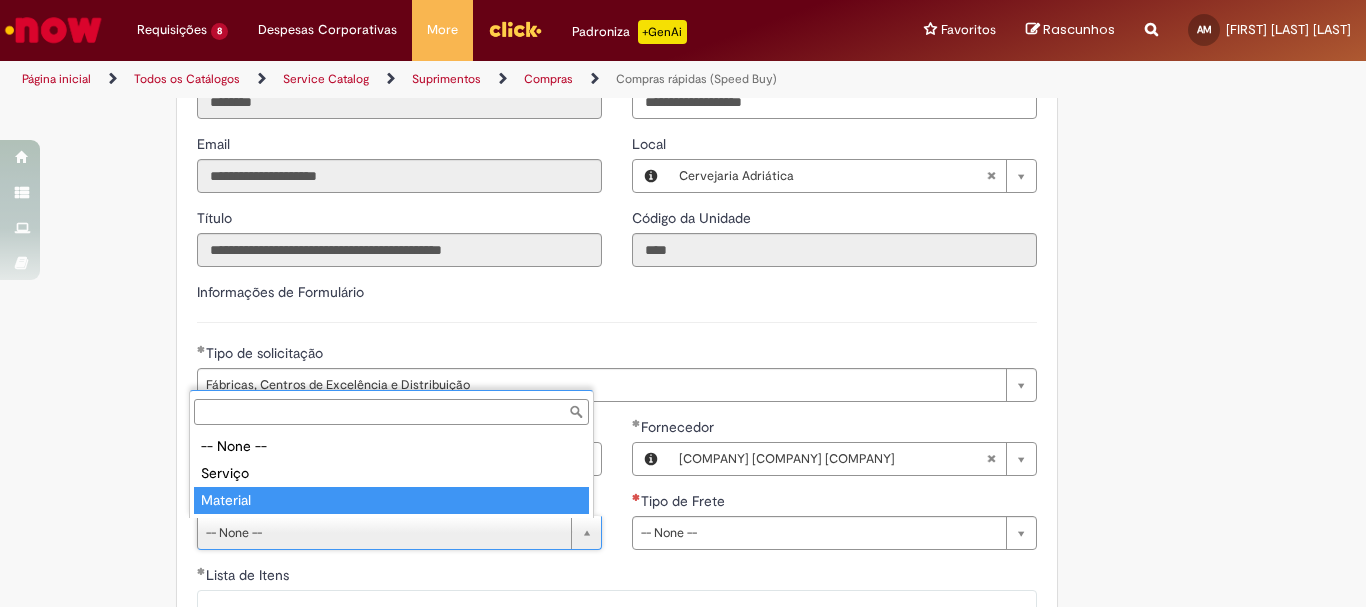 type on "********" 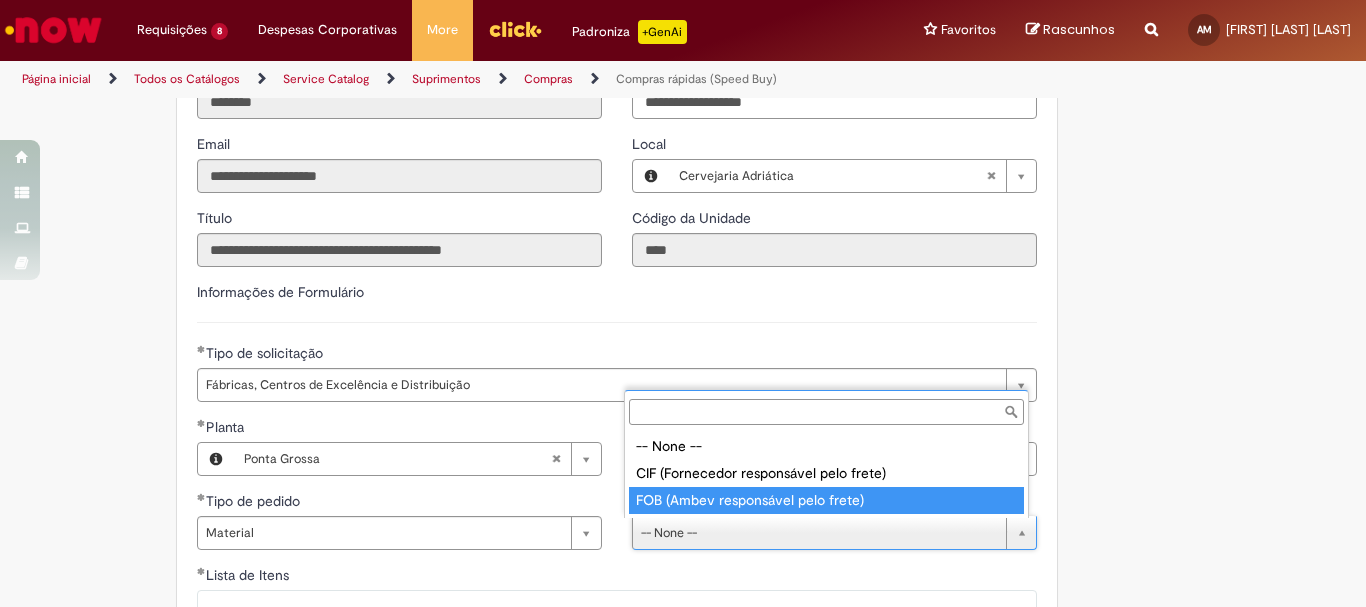 type on "**********" 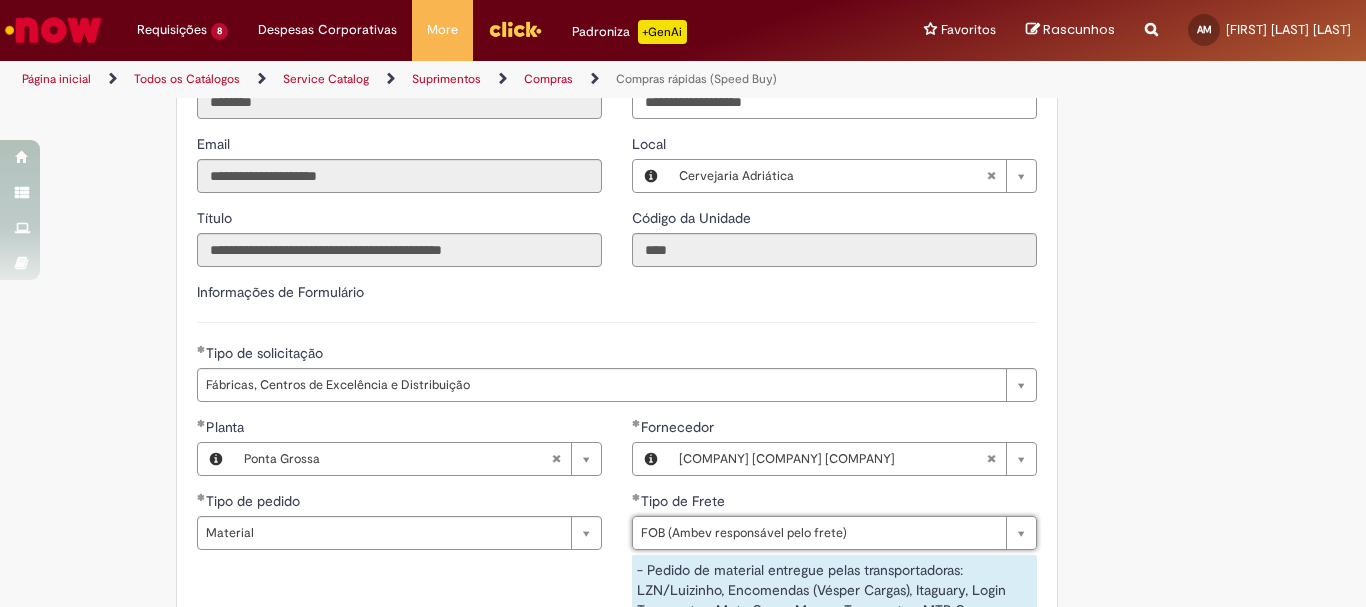 click on "Obrigatório um anexo.
Adicionar a Favoritos
Compras rápidas (Speed Buy)
Chamado destinado para a geração de pedido de compra de indiretos.
O Speed buy é a ferramenta oficial para a geração de pedidos de compra que atenda aos seguintes requisitos:
Compras de material e serviço indiretos
Compras inferiores a R$13.000 *
Compras com fornecedores nacionais
Compras de material sem contrato ativo no SAP para o centro solicitado
* Essa cota é referente ao tipo de solicitação padrão de Speed buy. Os chamados com cotas especiais podem possuir valores divergentes.
Regras de Utilização
No campo “Tipo de Solicitação” selecionar a opção correspondente a sua unidade de negócio.
Solicitação Padrão de Speed buy:
Fábricas, centros de Excelência e de Distribuição:  habilitado para todos usuários ambev
Ativos   de TI:" at bounding box center [683, -587] 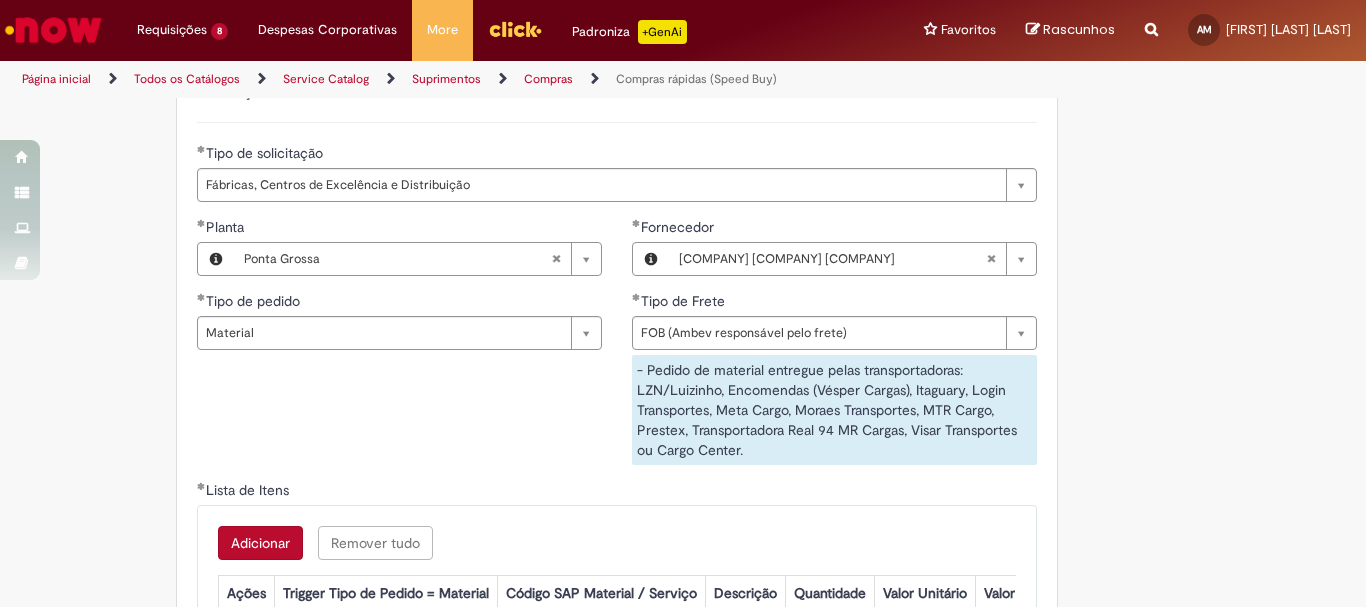 scroll, scrollTop: 3000, scrollLeft: 0, axis: vertical 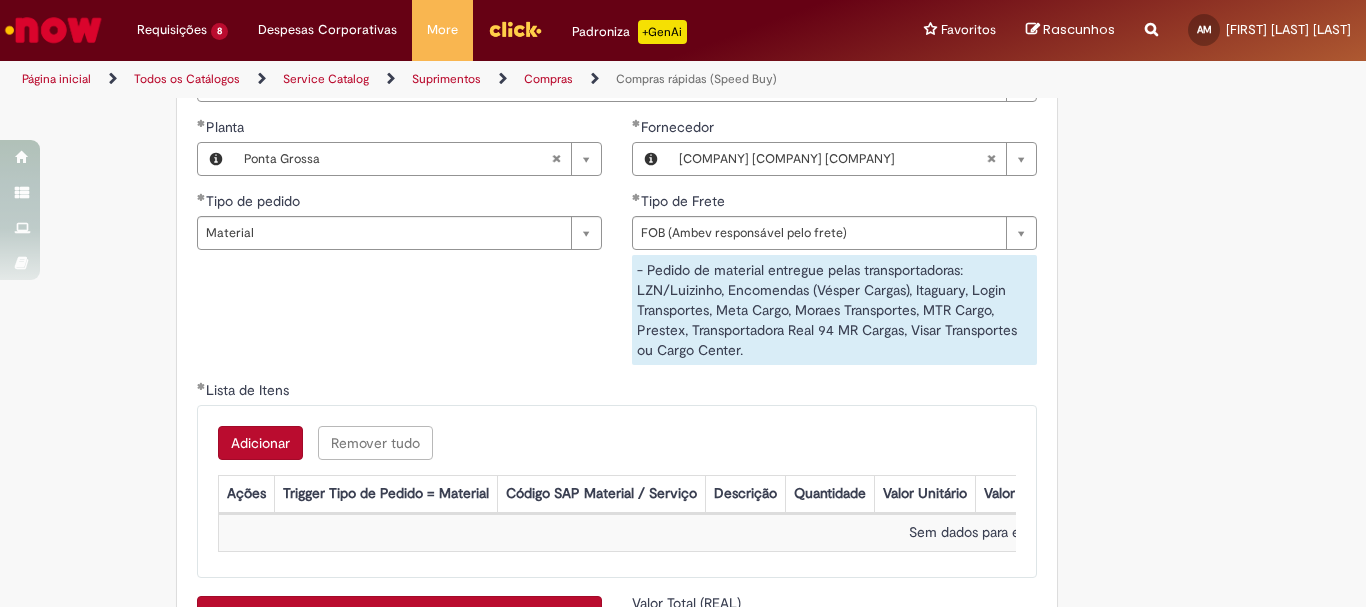 click on "Adicionar" at bounding box center (260, 443) 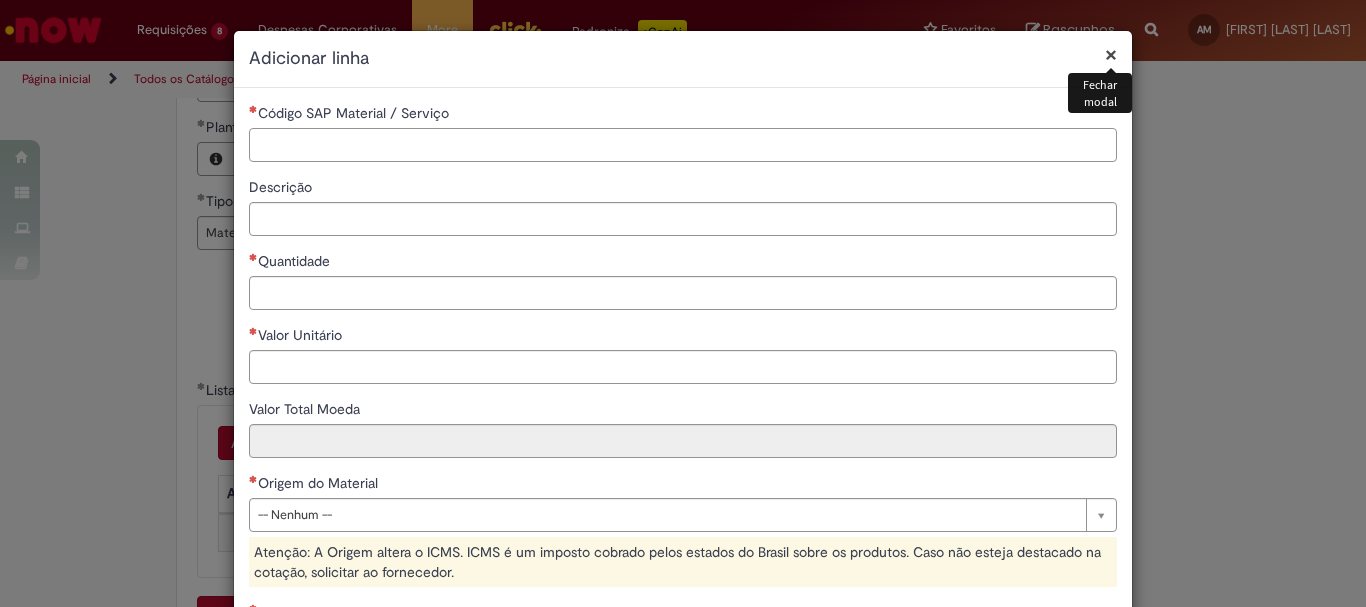 click on "Código SAP Material / Serviço" at bounding box center (683, 145) 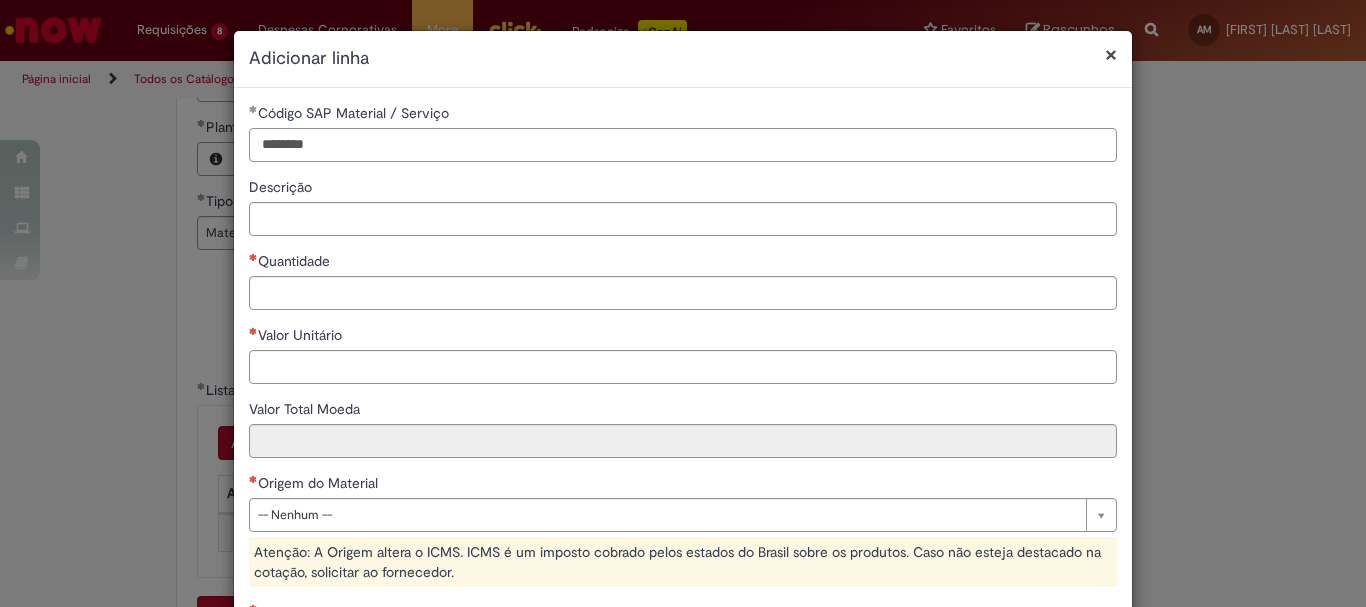 type on "********" 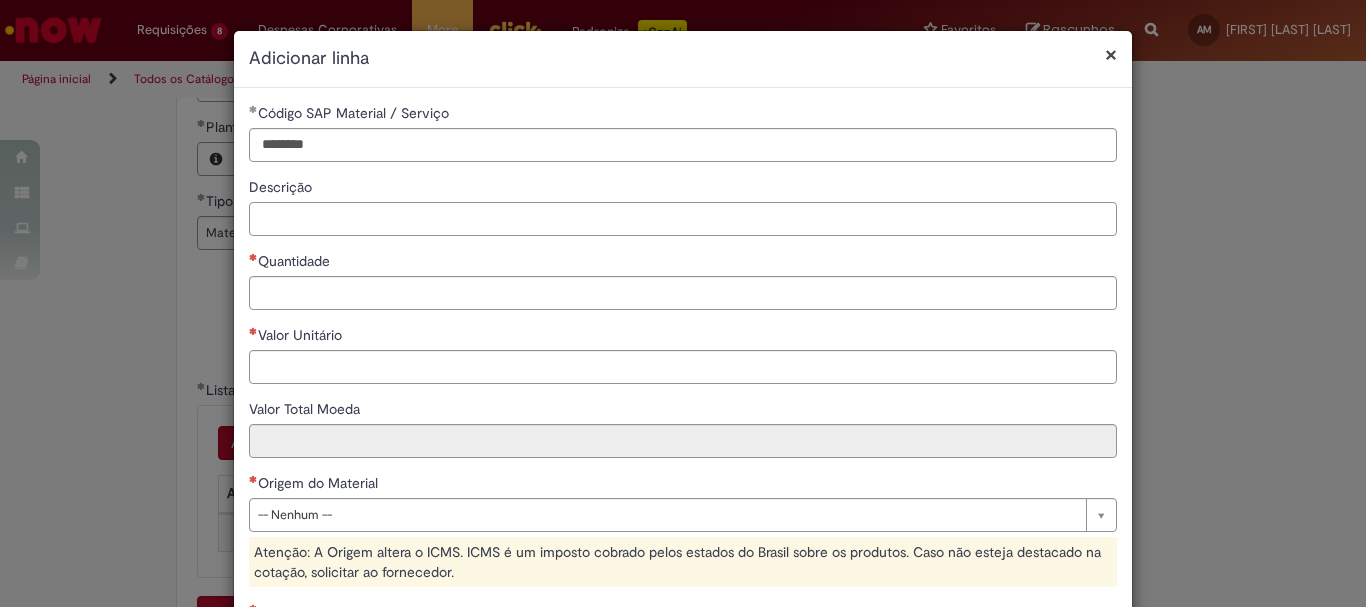 click on "Descrição" at bounding box center (683, 219) 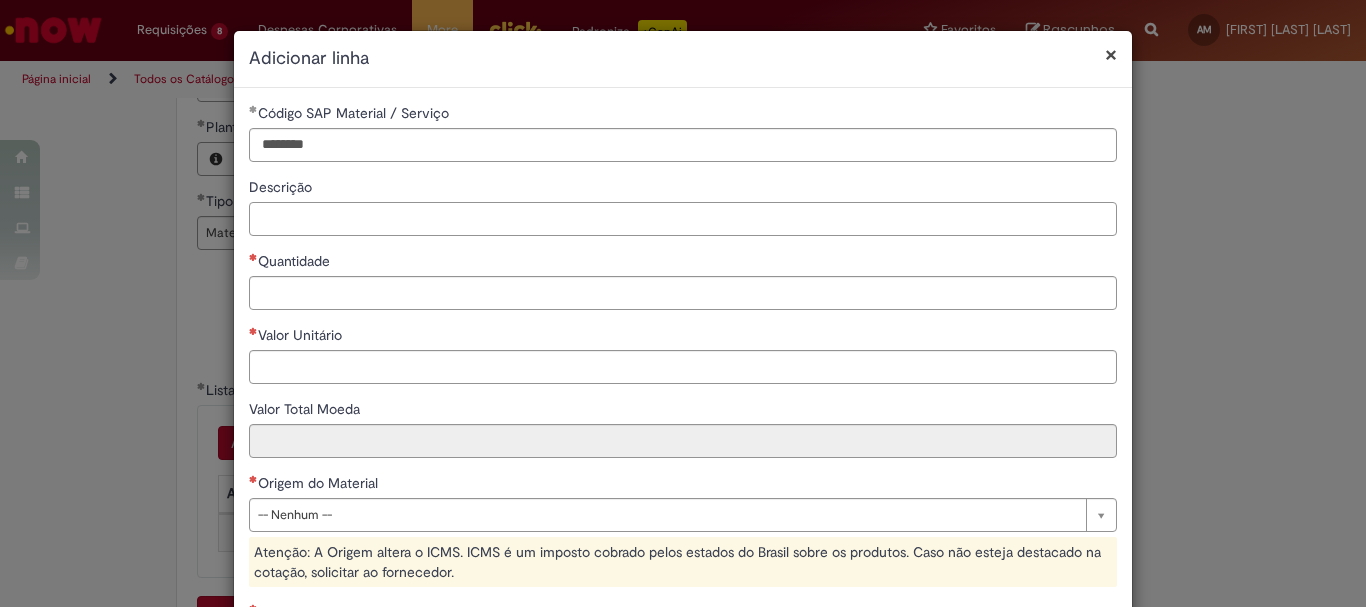 click on "Descrição" at bounding box center (683, 219) 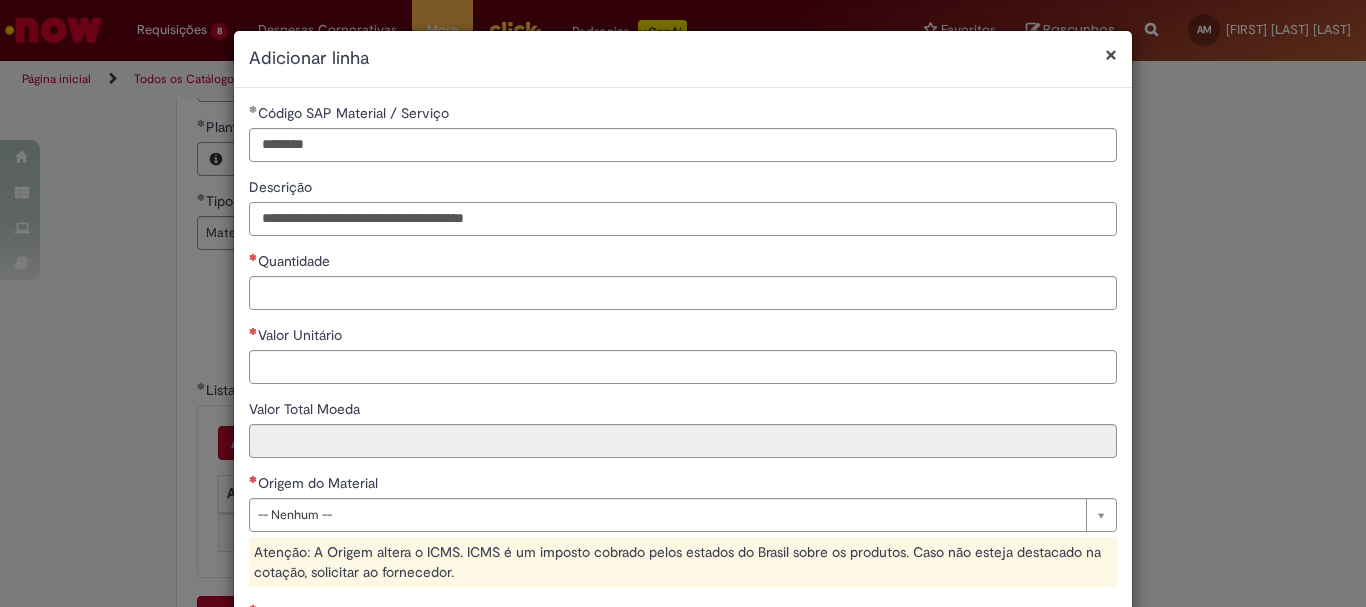 type on "**********" 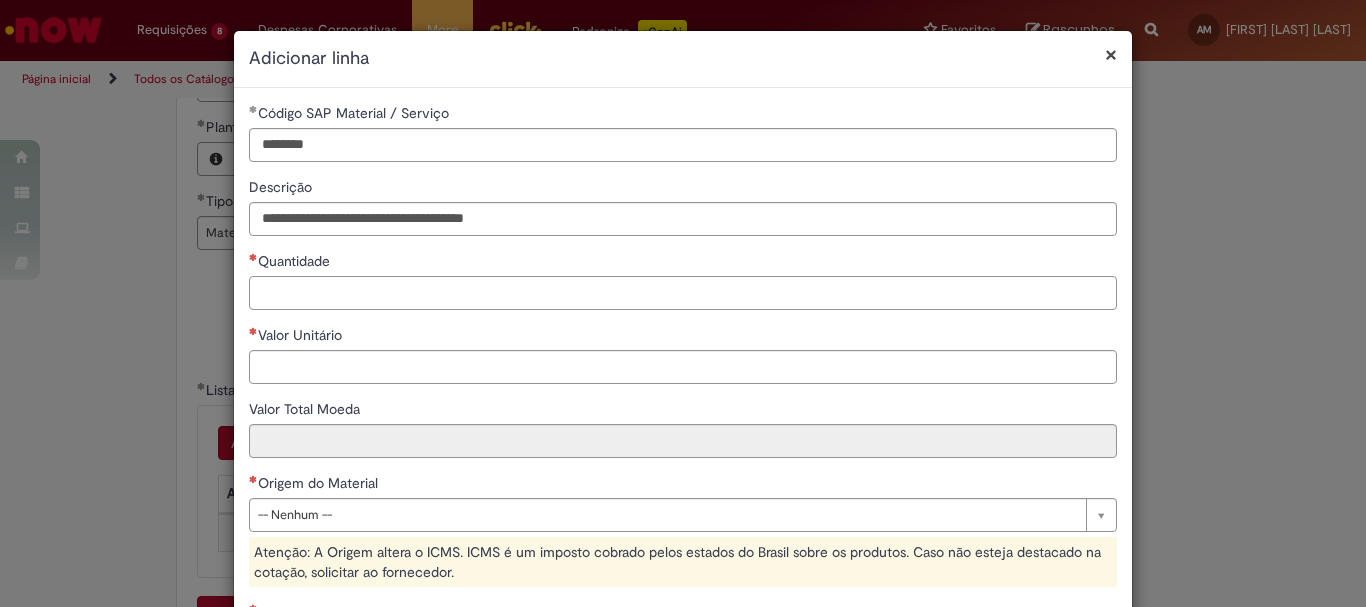 click on "Quantidade" at bounding box center (683, 293) 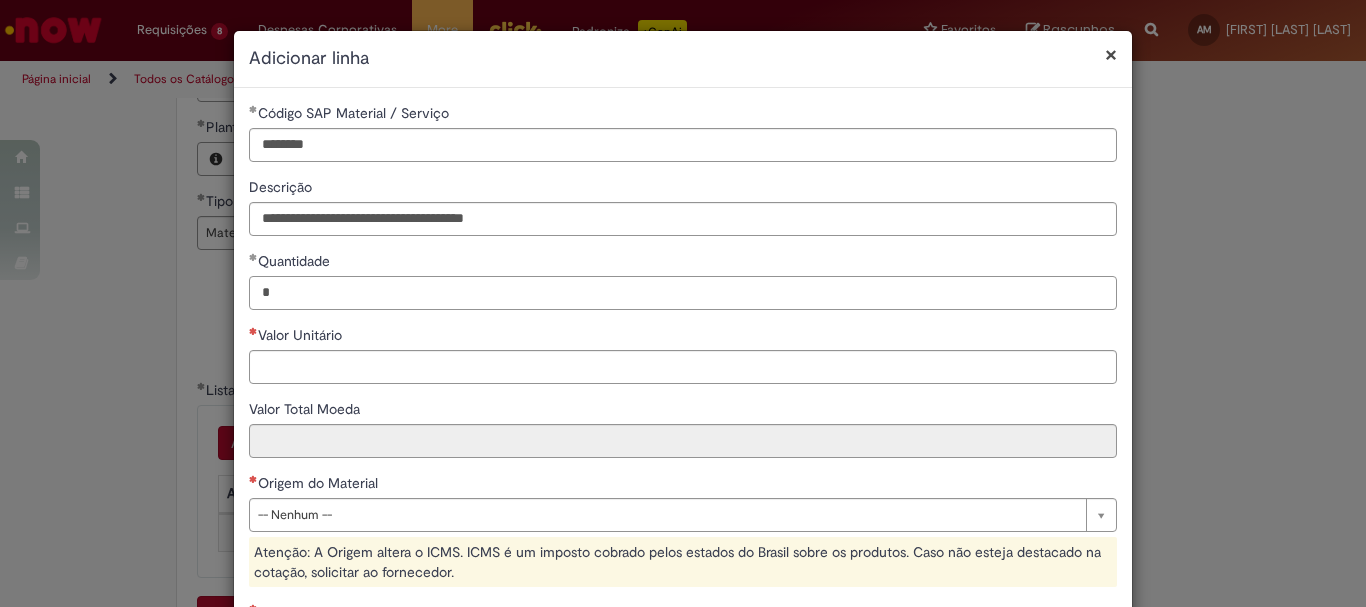 type on "*" 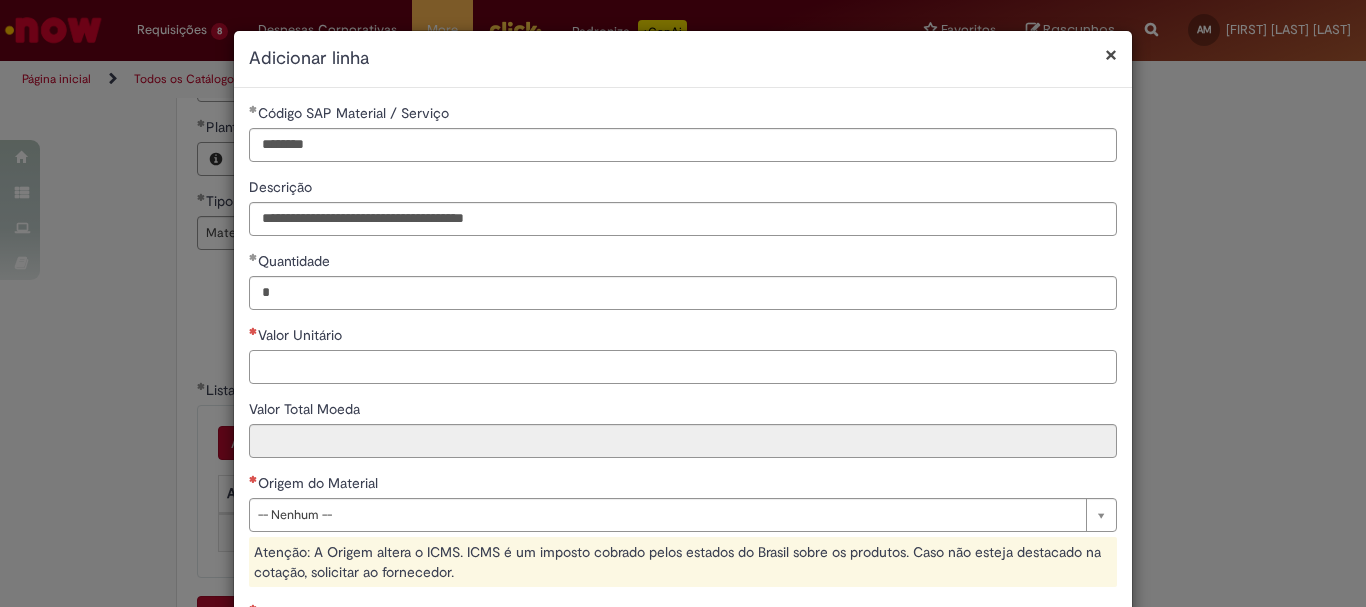 click on "Valor Unitário" at bounding box center (683, 367) 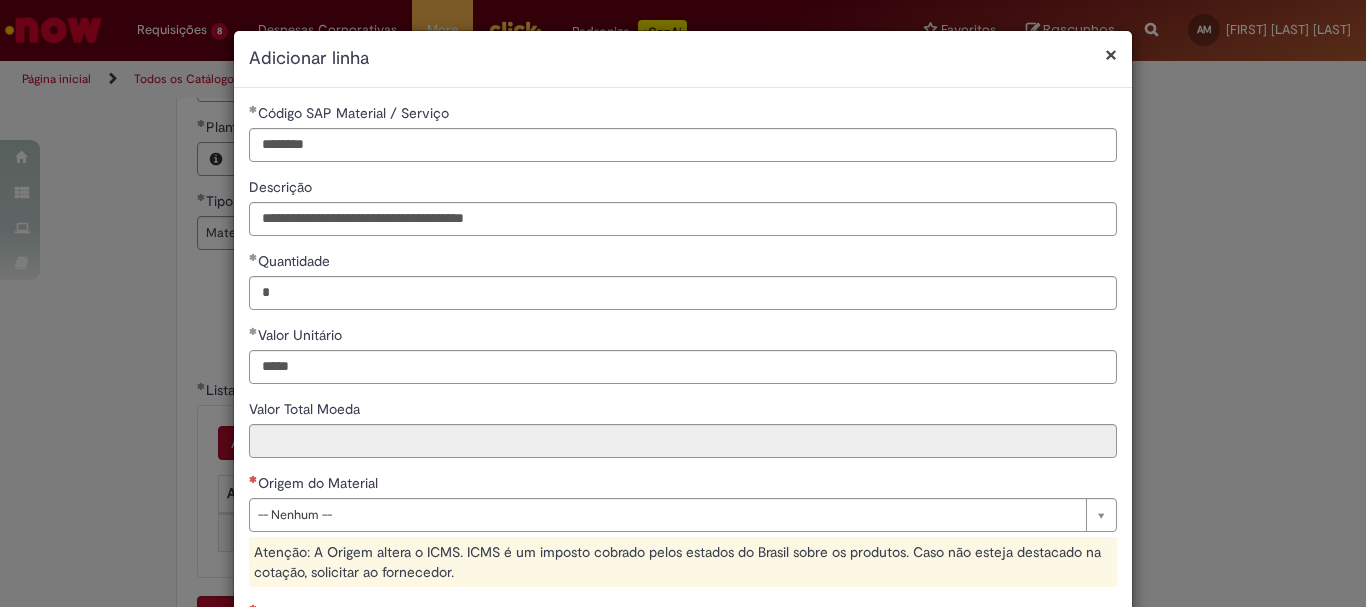 type on "******" 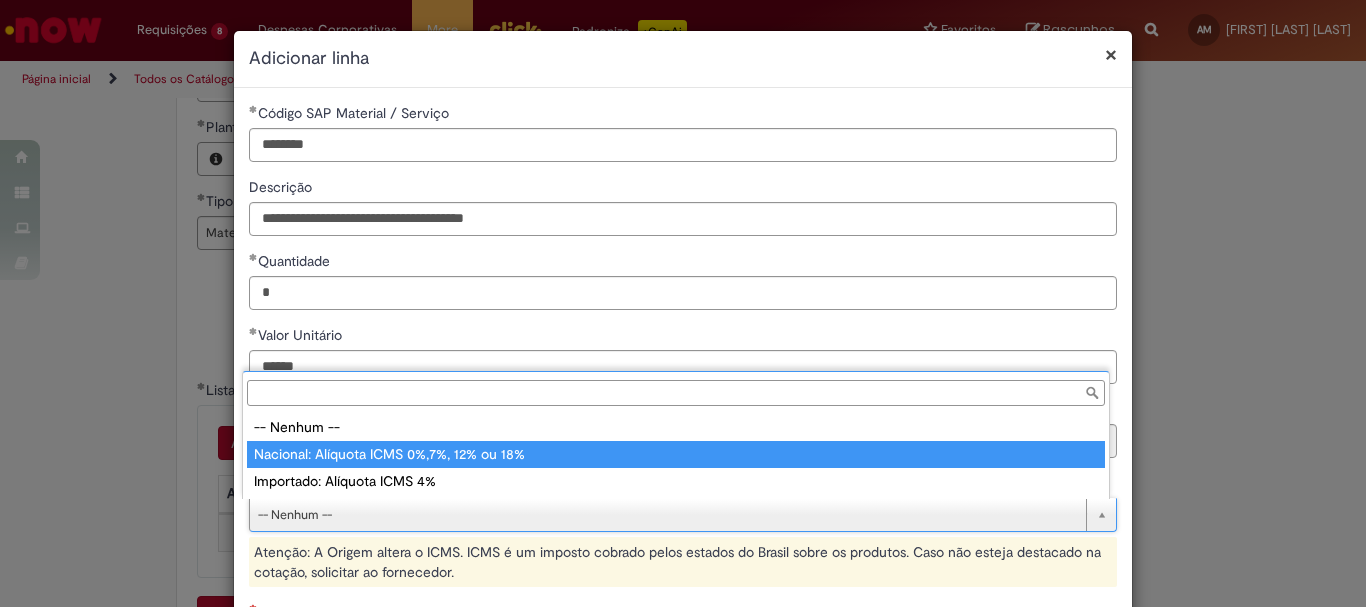 type on "**********" 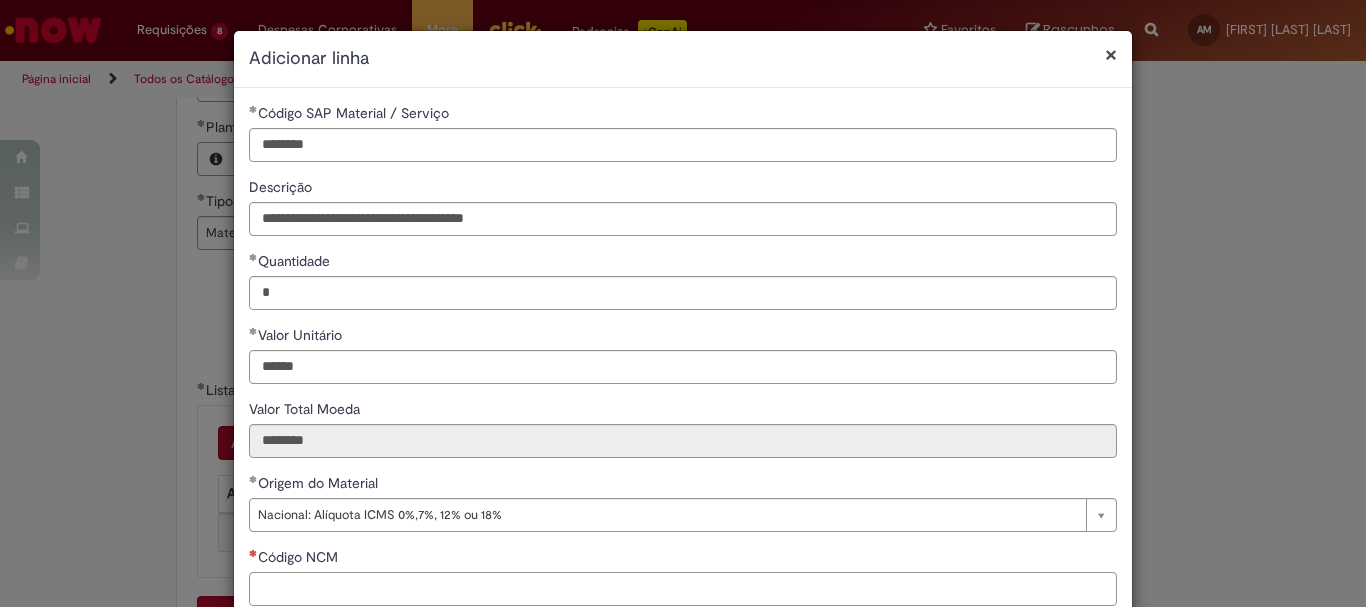 click on "Código NCM" at bounding box center [683, 589] 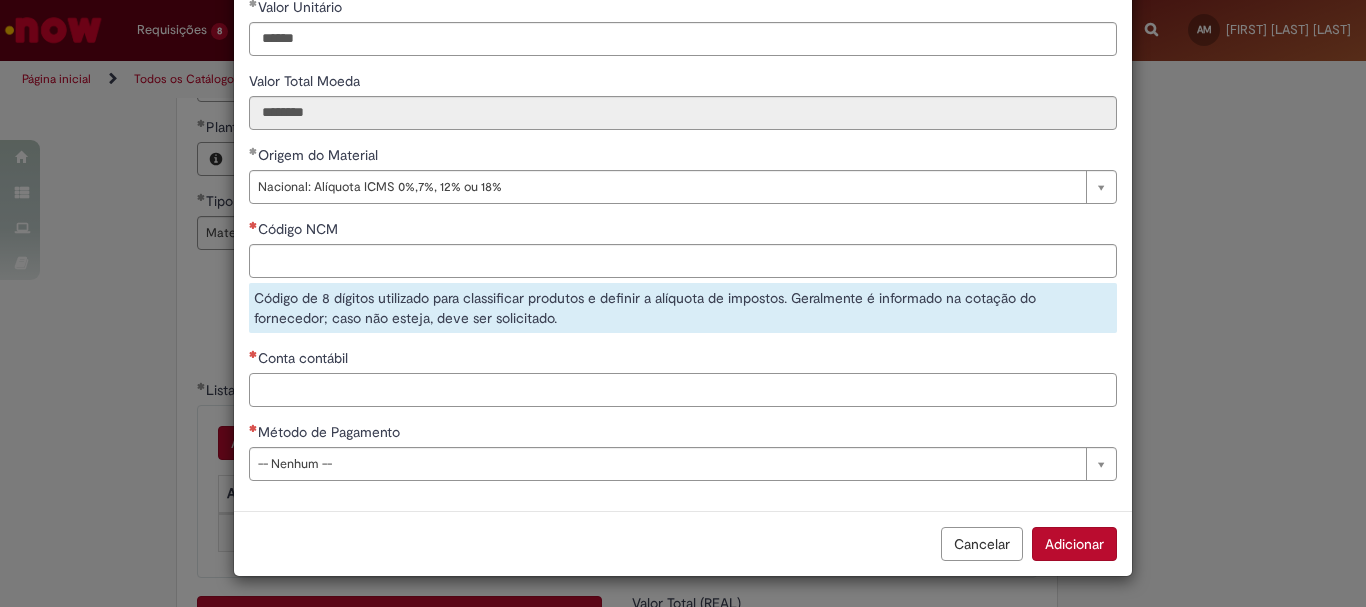click on "Conta contábil" at bounding box center [683, 390] 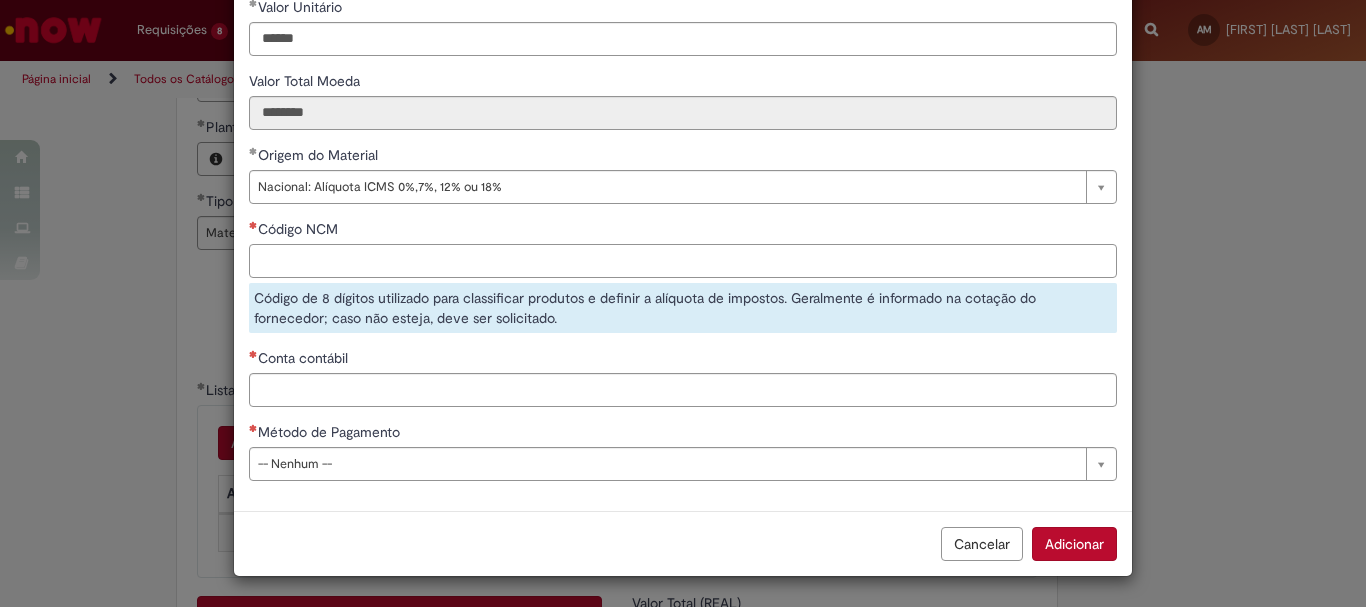 click on "Código NCM" at bounding box center (683, 261) 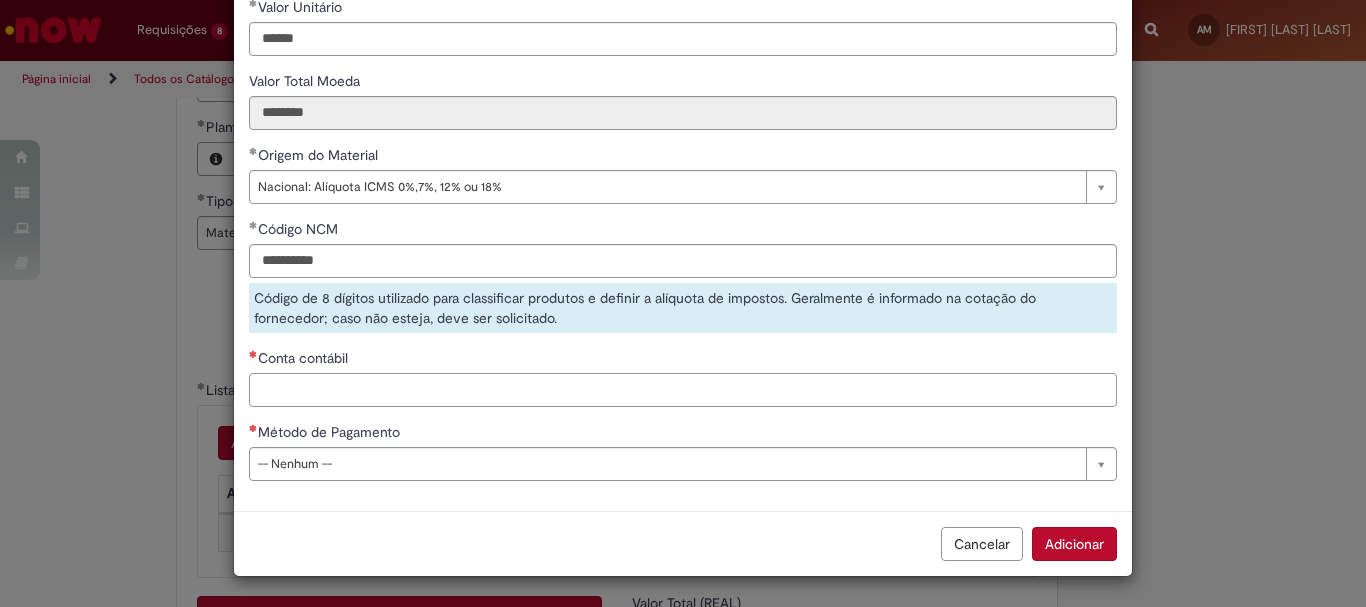 click on "Conta contábil" at bounding box center [683, 377] 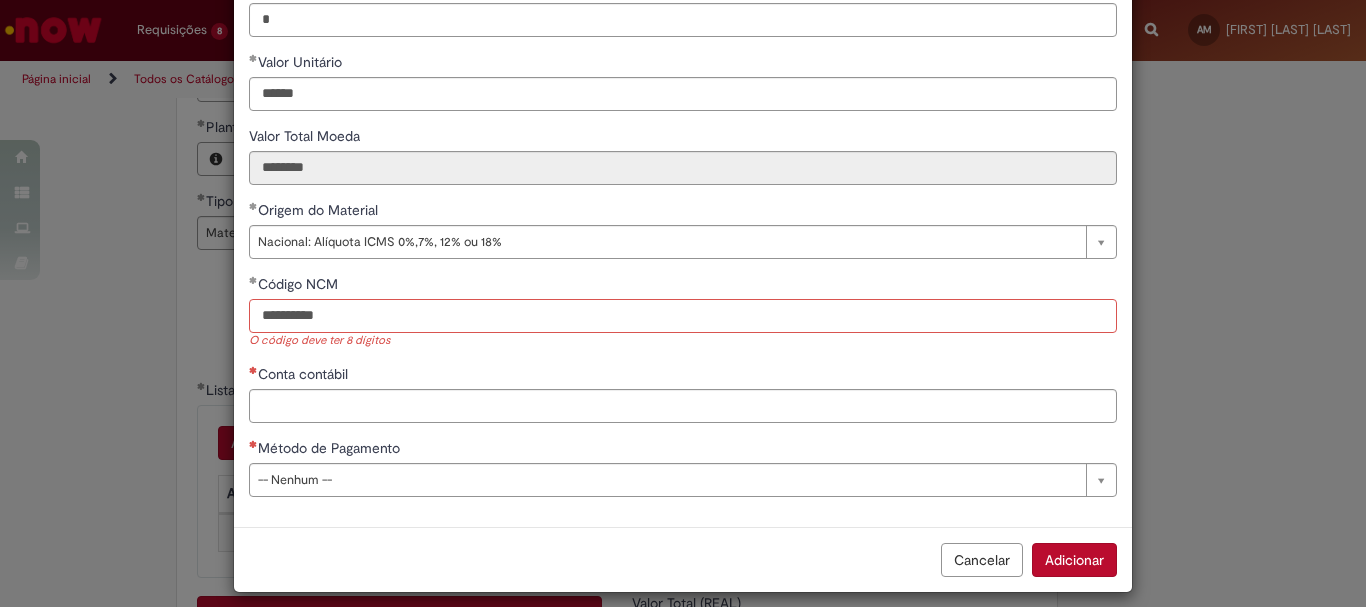 click on "**********" at bounding box center [683, 316] 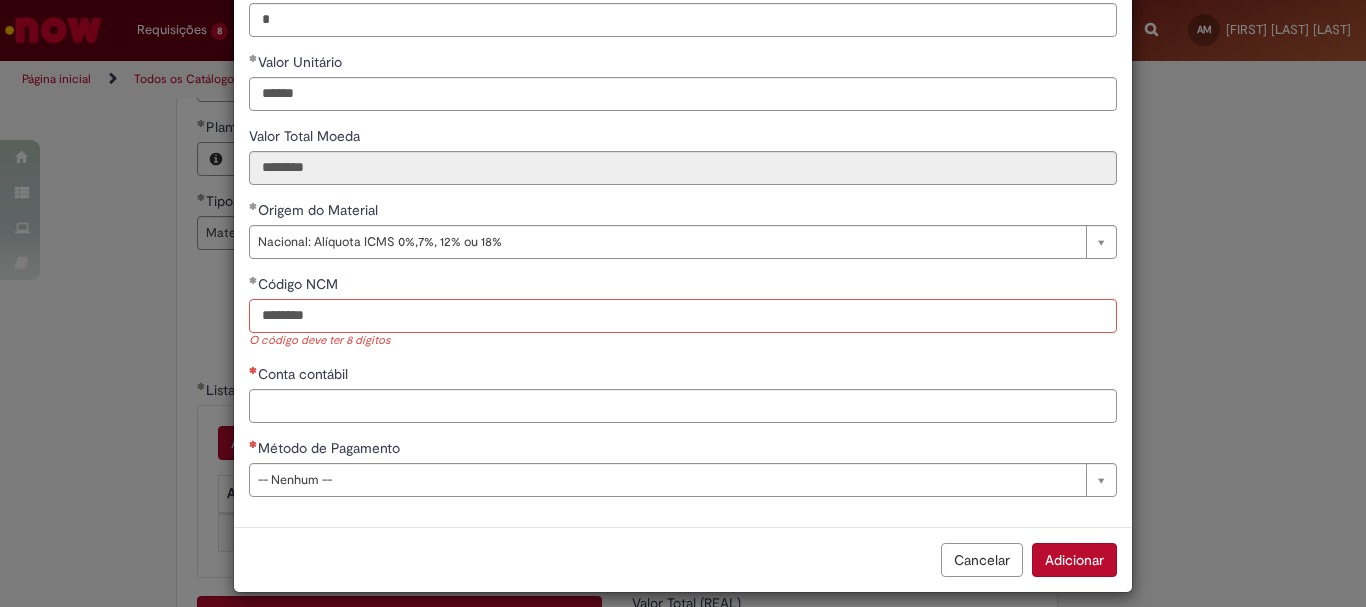 type on "********" 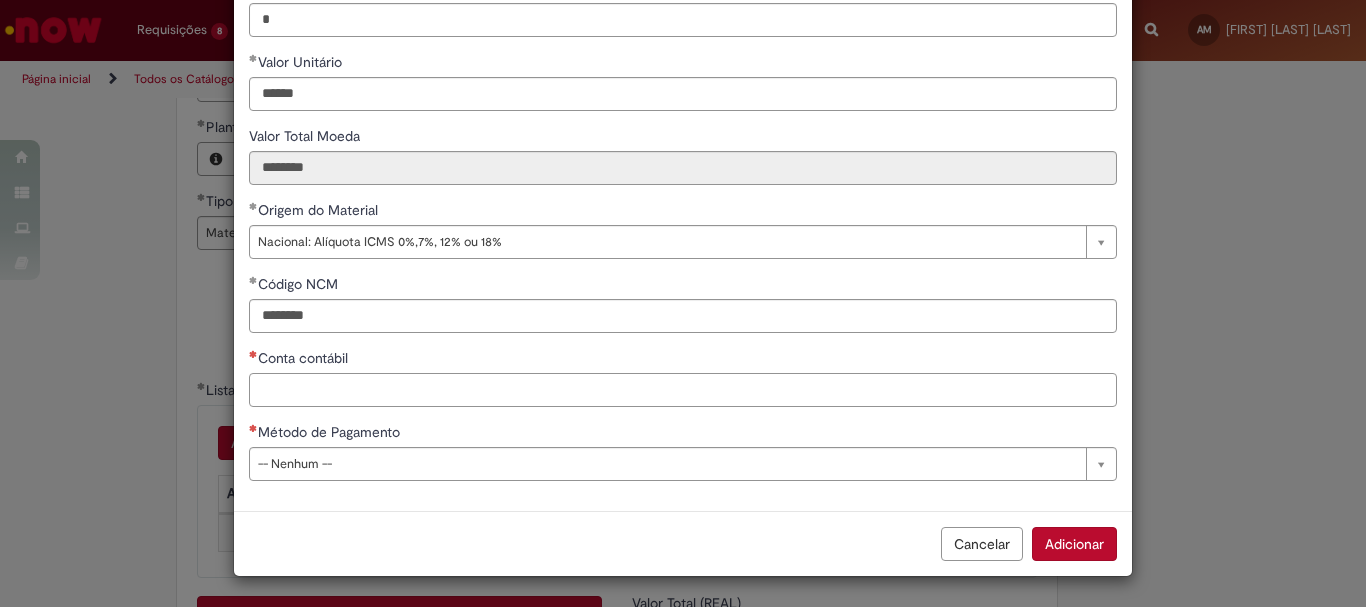 click on "**********" at bounding box center (683, 163) 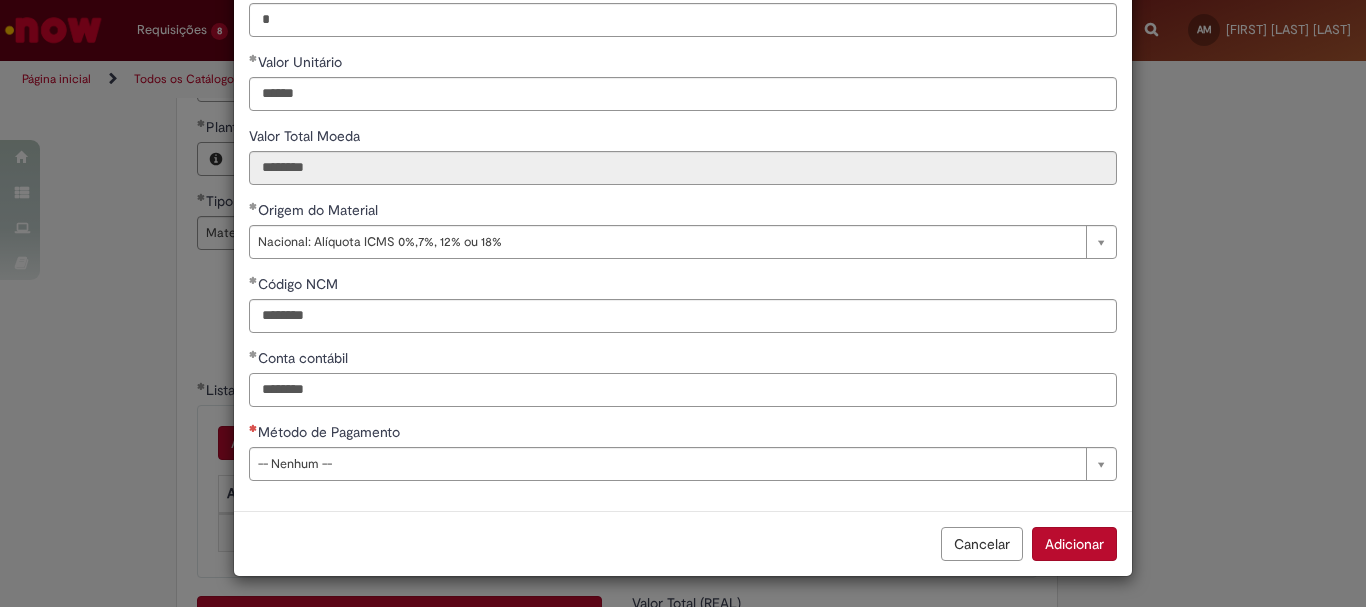 type on "********" 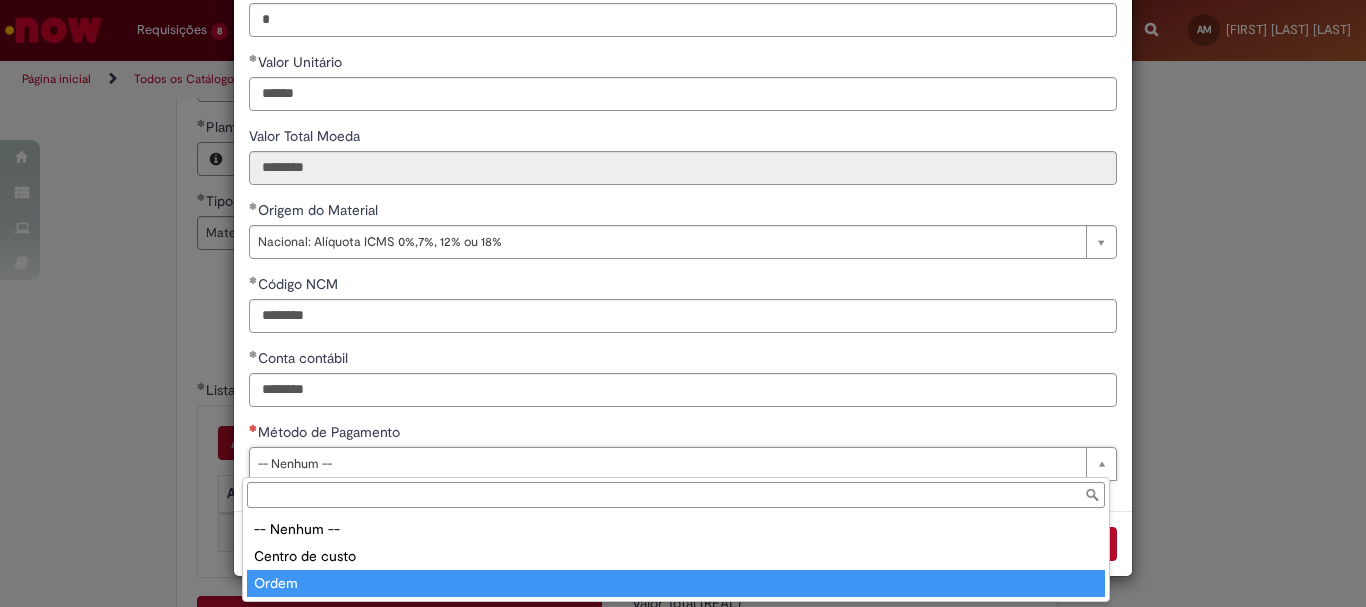type on "*****" 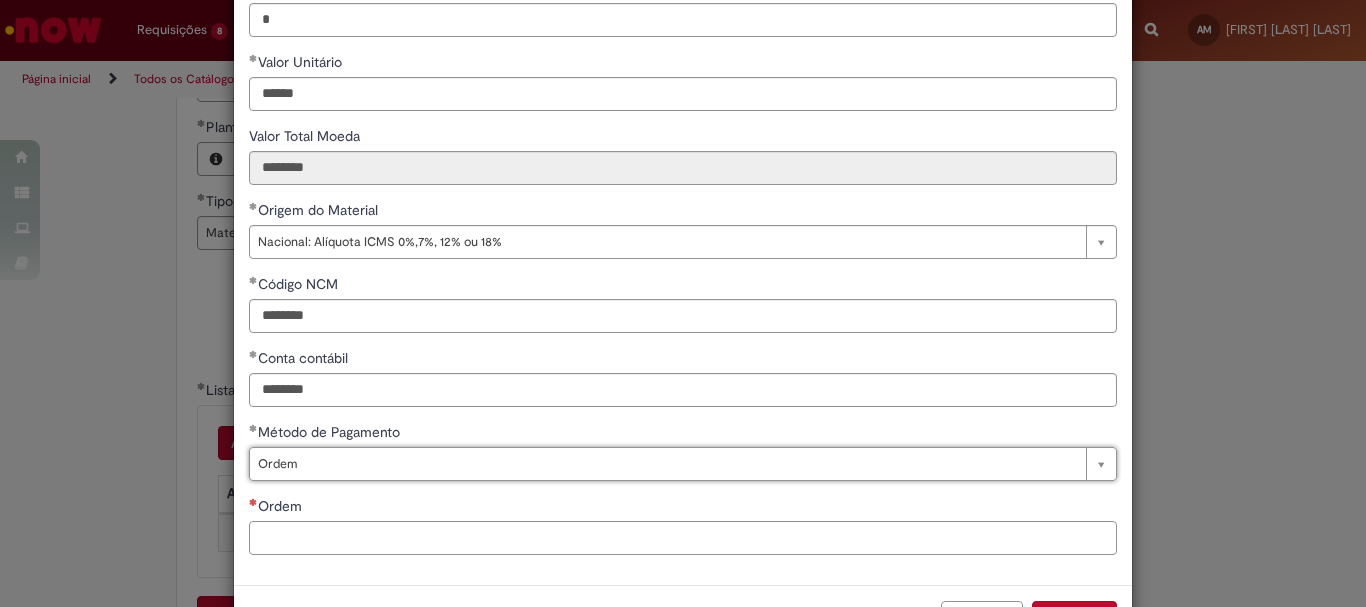 click on "Ordem" at bounding box center [683, 538] 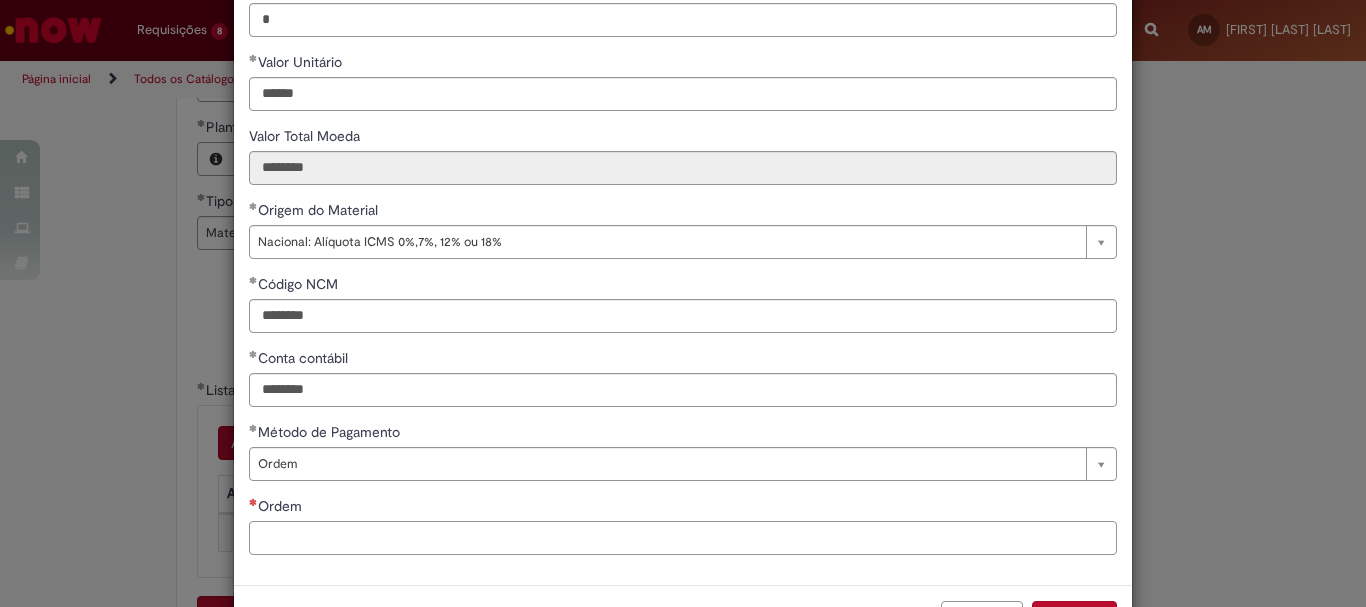 click on "Ordem" at bounding box center (683, 538) 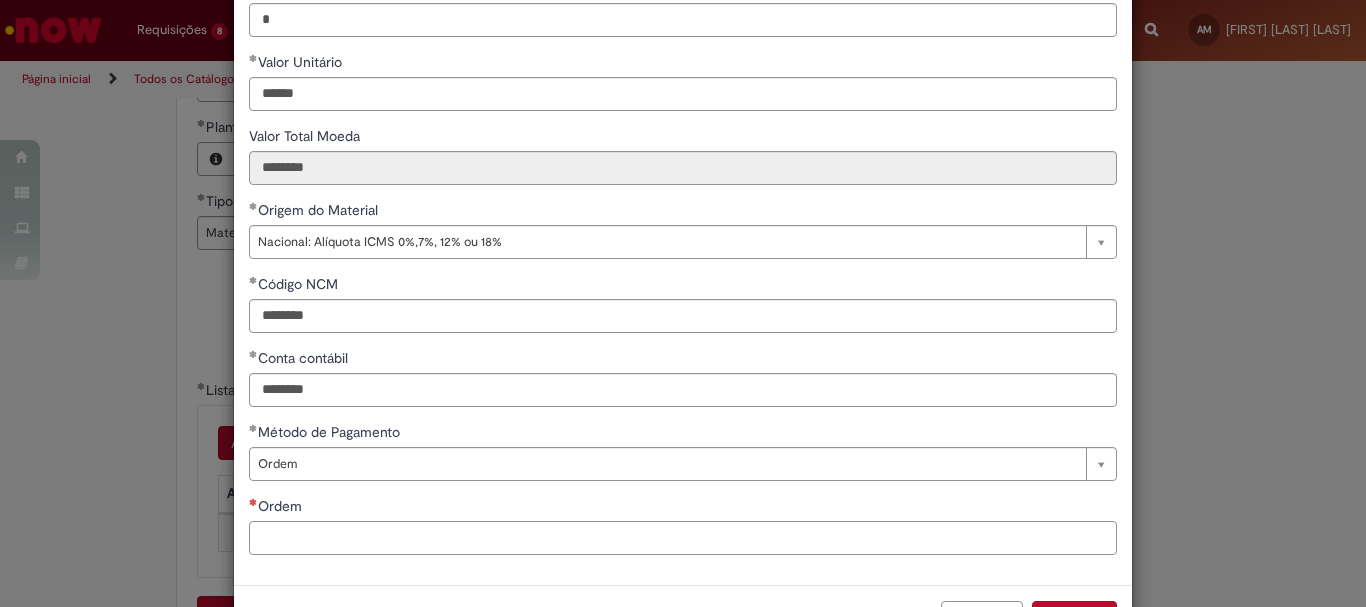 paste on "**********" 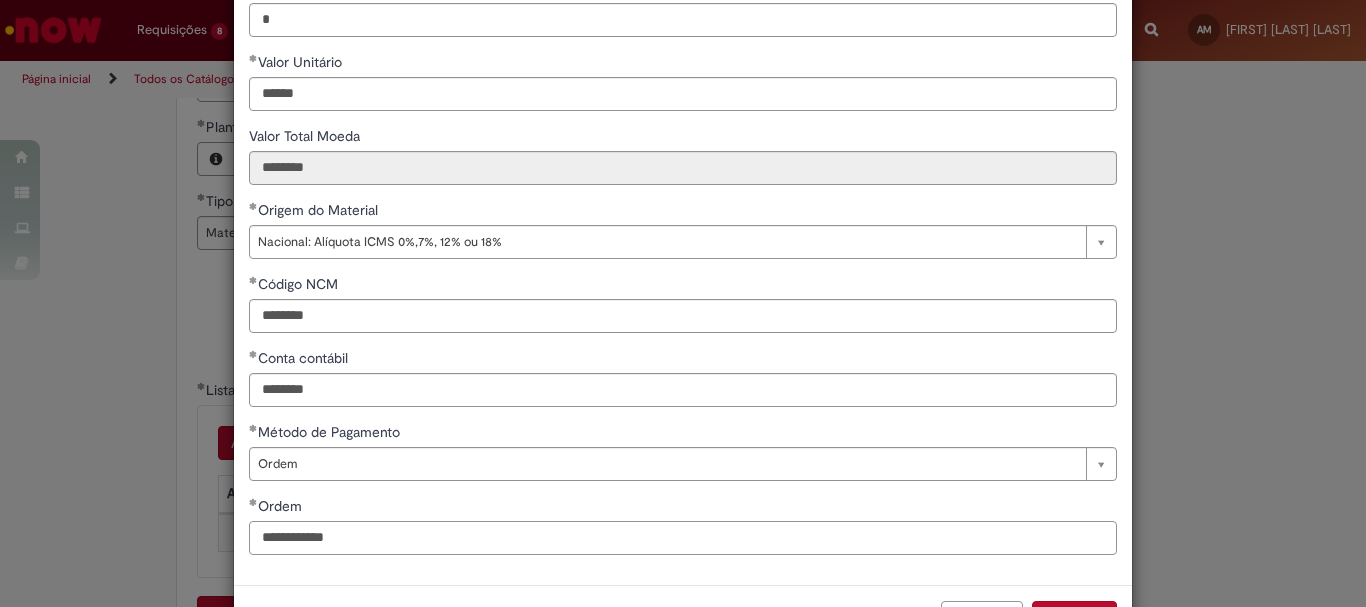 scroll, scrollTop: 347, scrollLeft: 0, axis: vertical 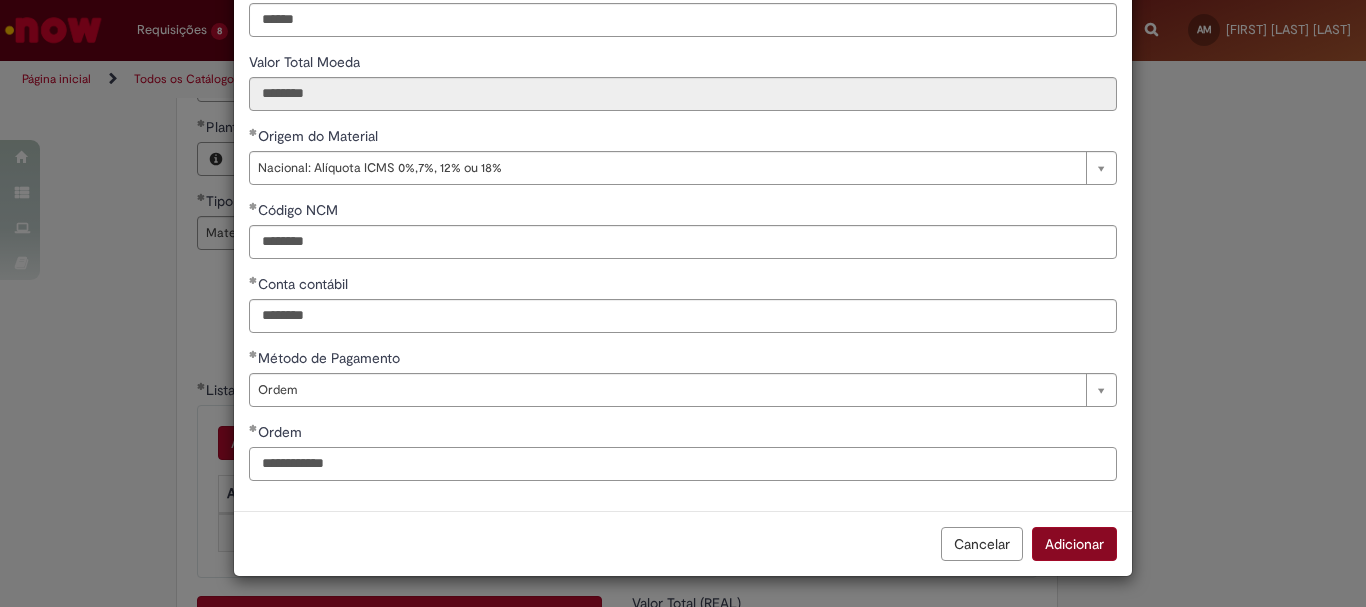 type on "**********" 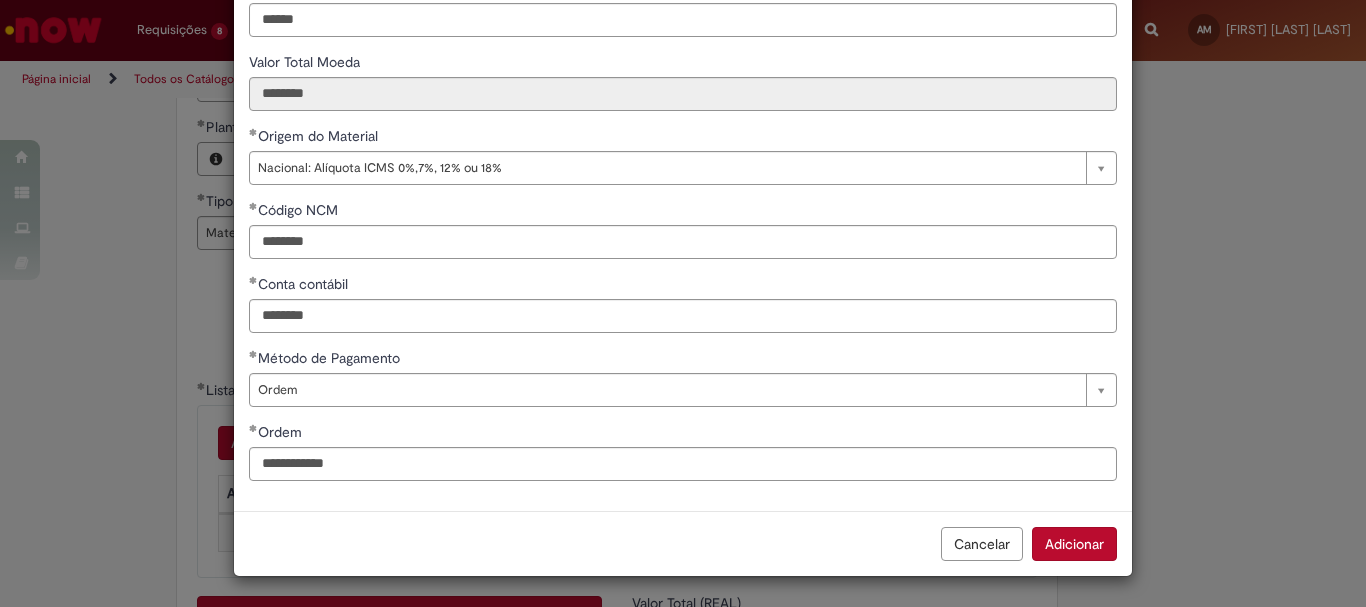 click on "Adicionar" at bounding box center (1074, 544) 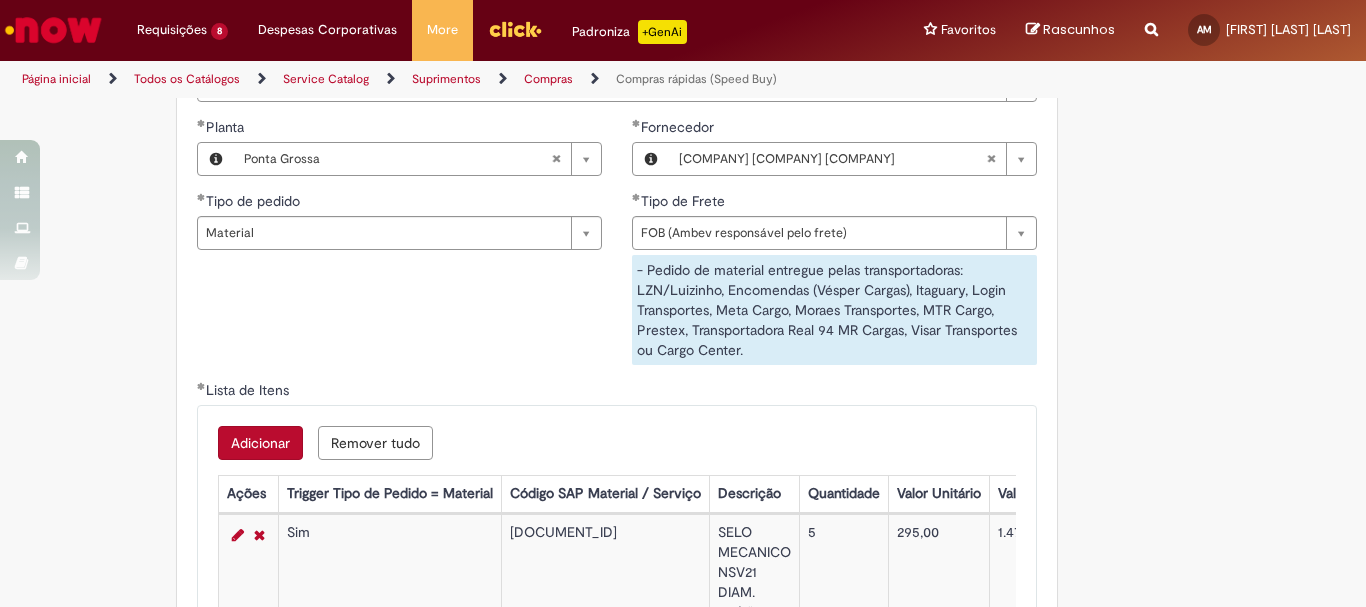 scroll, scrollTop: 3100, scrollLeft: 0, axis: vertical 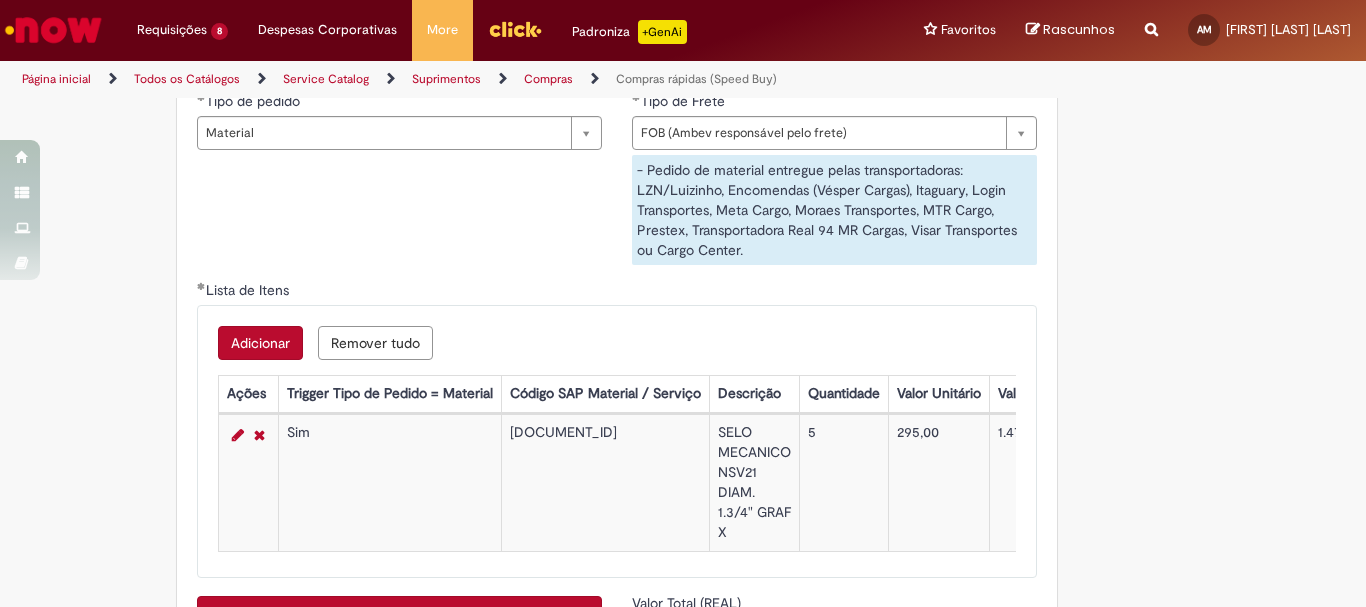 click on "Adicionar" at bounding box center (260, 343) 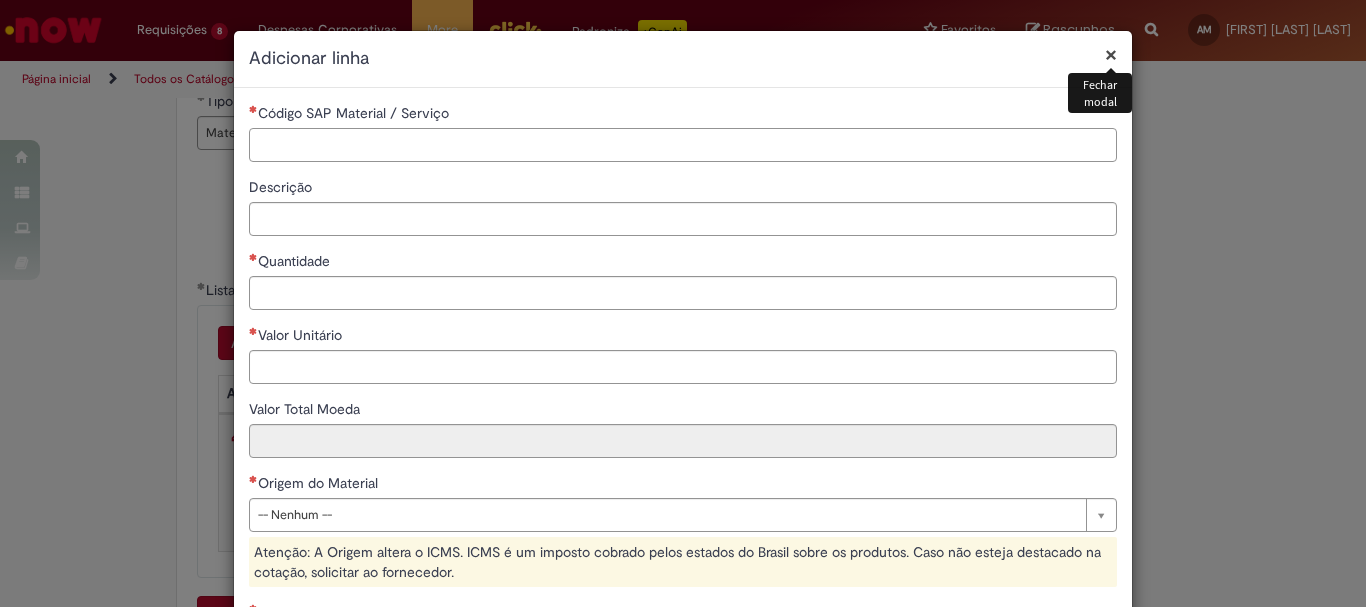 click on "Código SAP Material / Serviço" at bounding box center [683, 145] 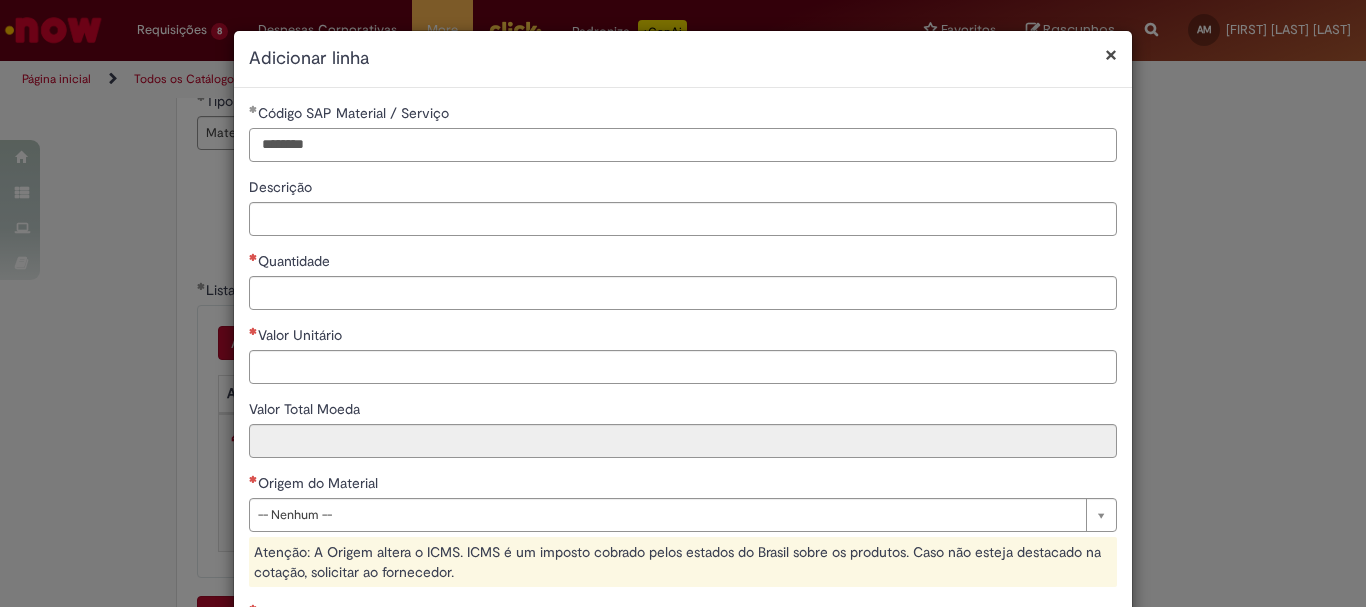 type on "********" 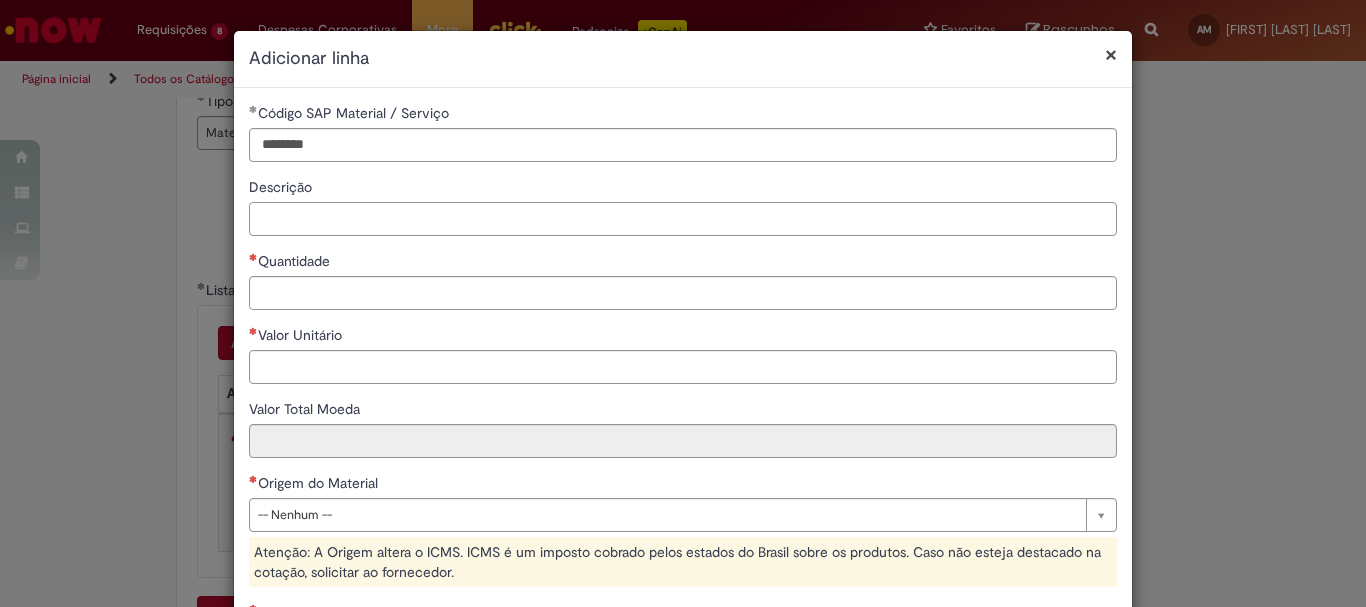 click on "Descrição" at bounding box center [683, 219] 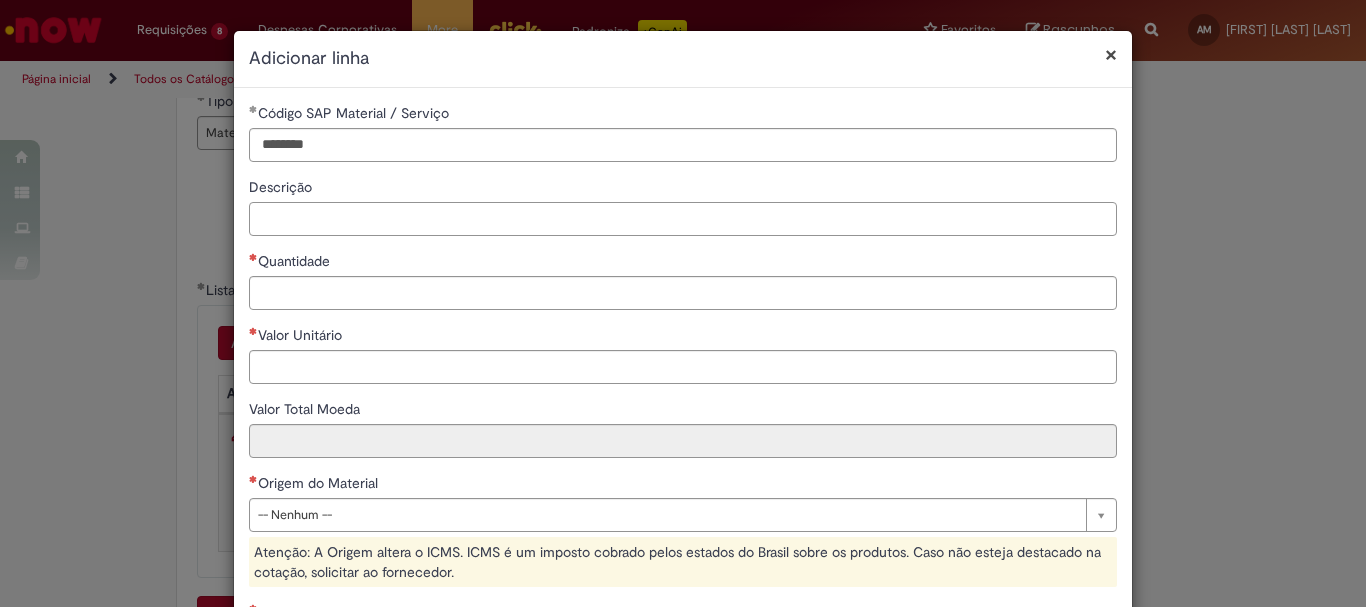 click on "Descrição" at bounding box center [683, 219] 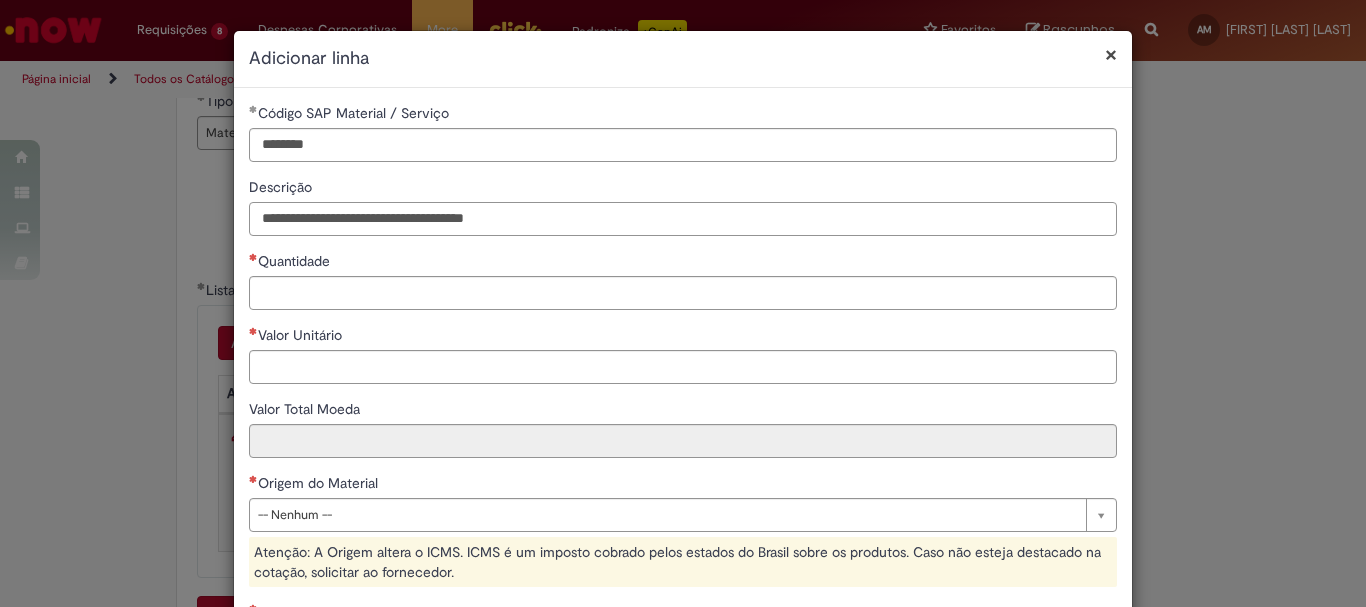 type on "**********" 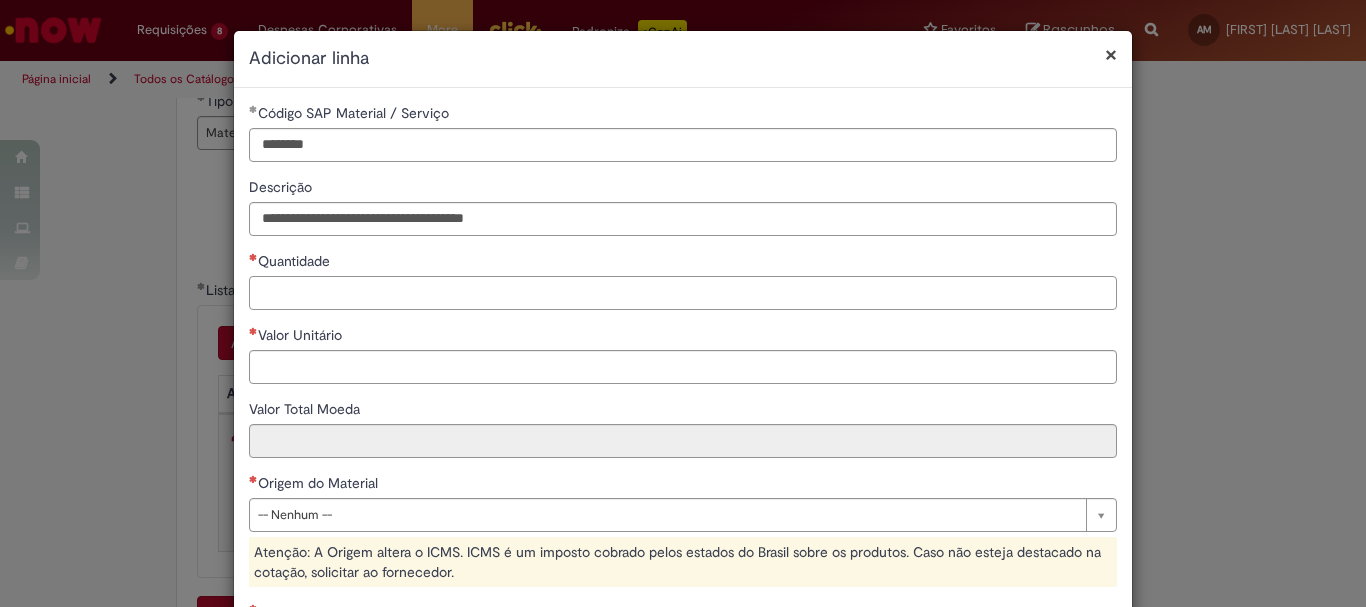 click on "Quantidade" at bounding box center [683, 293] 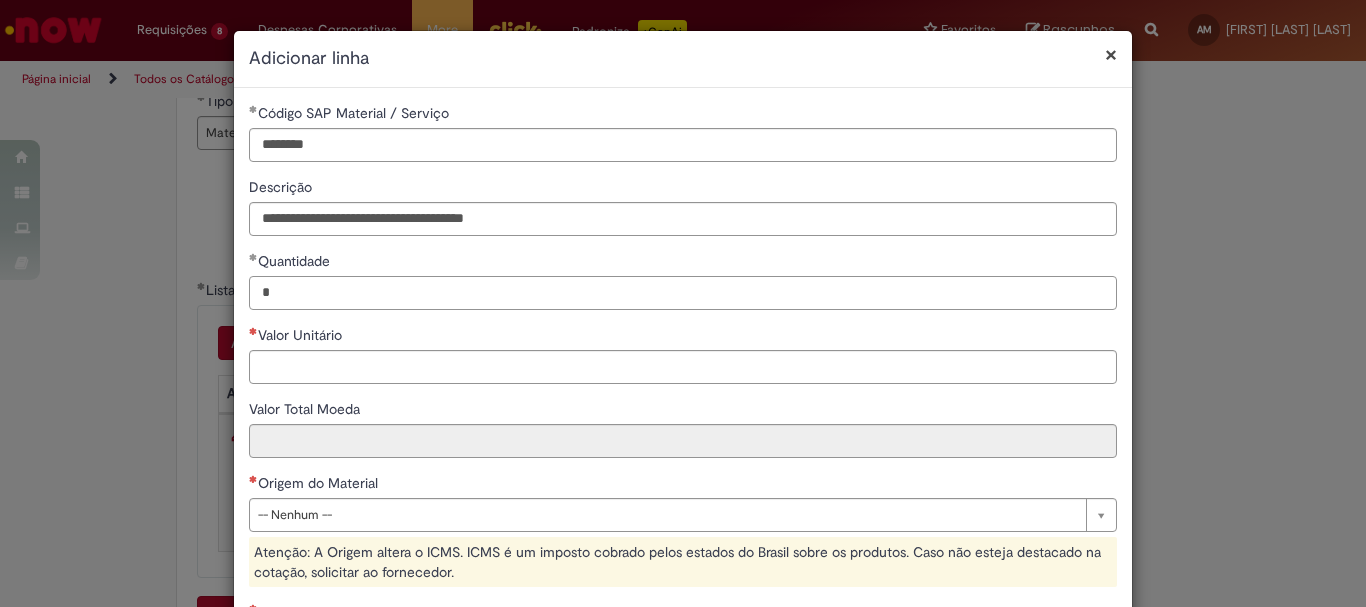 type on "*" 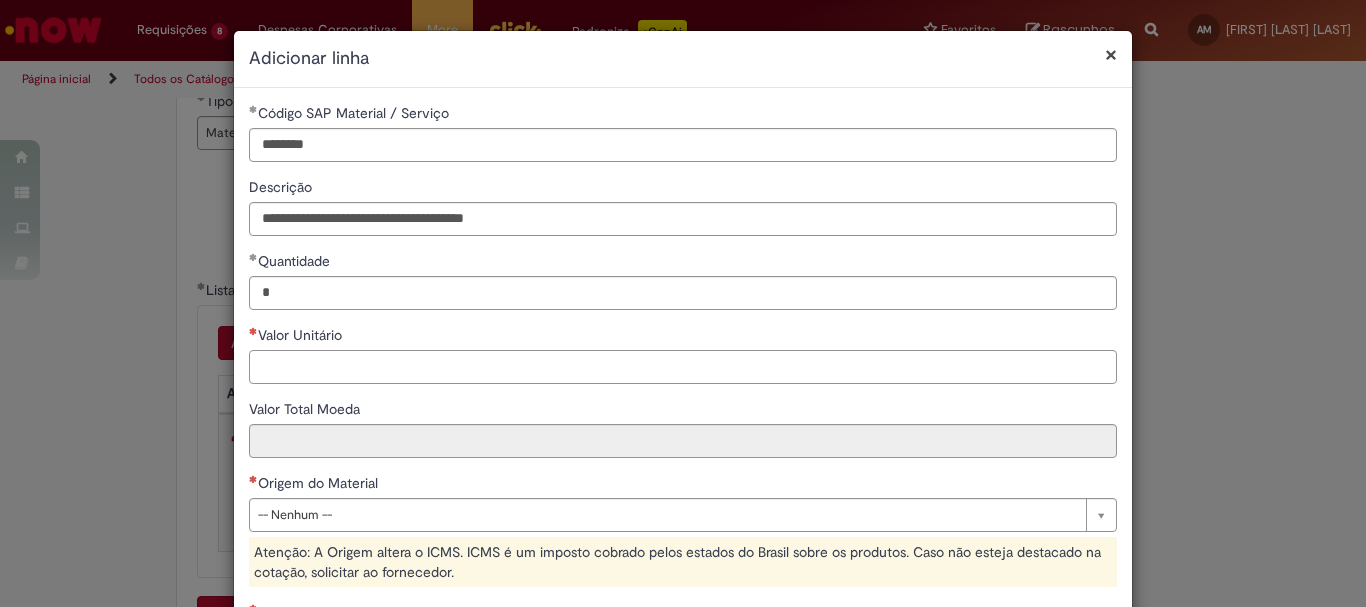 click on "Valor Unitário" at bounding box center [683, 367] 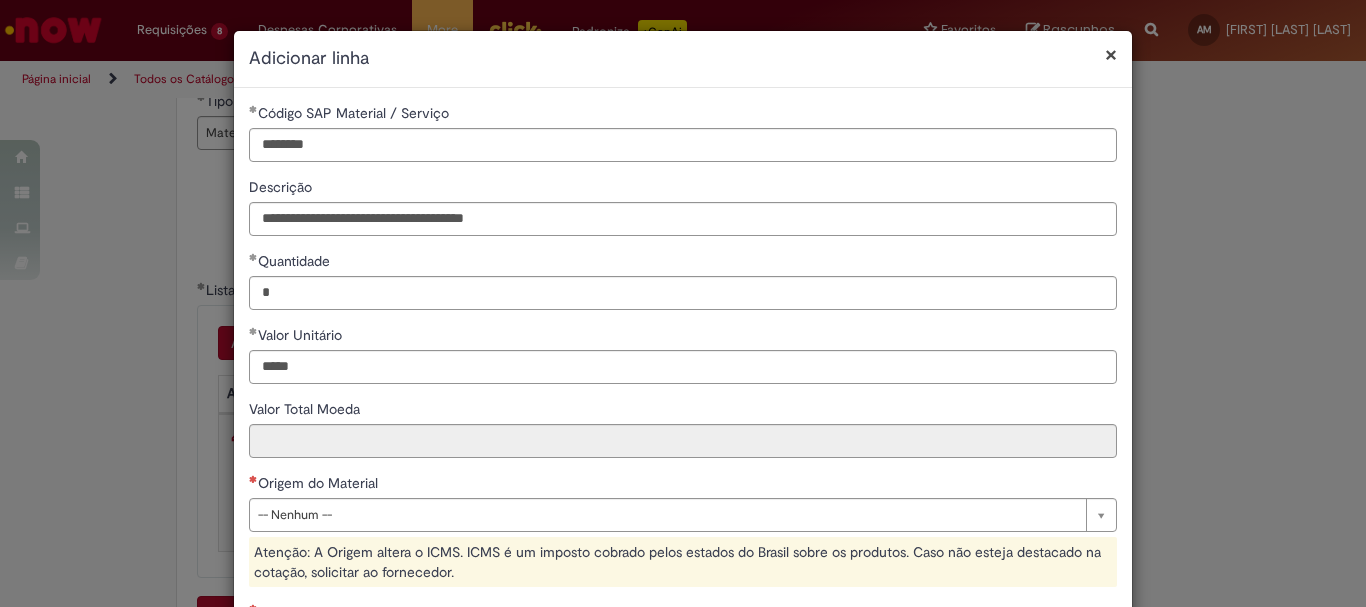 type on "******" 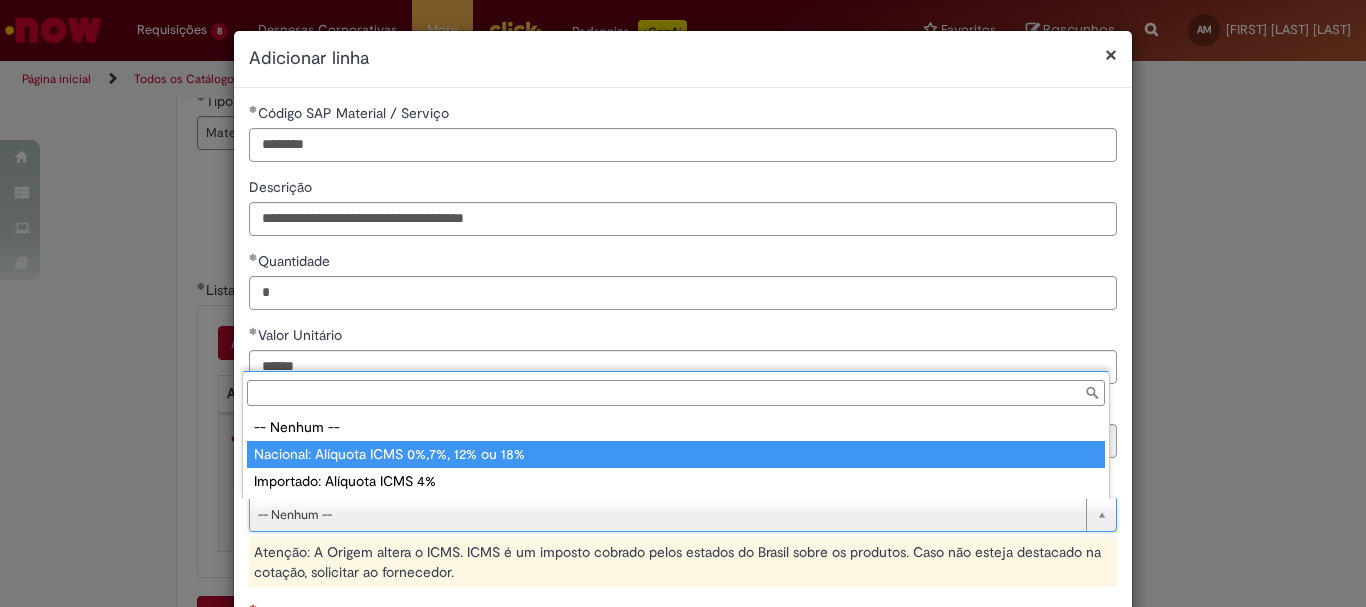 type on "**********" 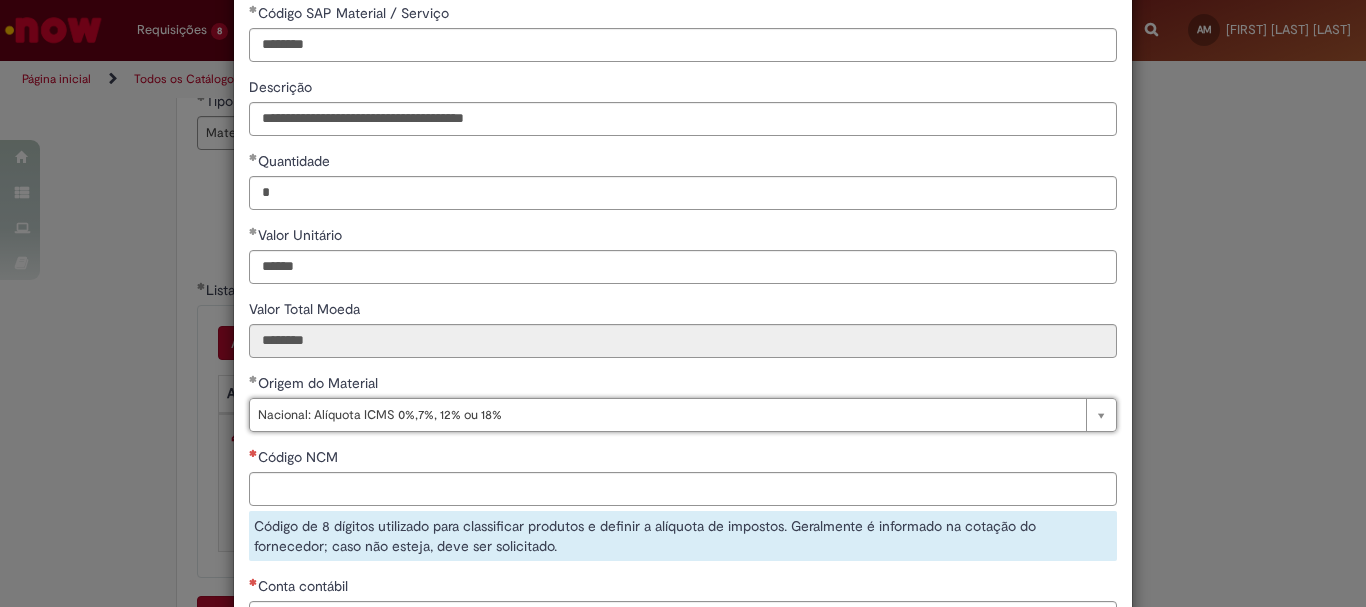 scroll, scrollTop: 300, scrollLeft: 0, axis: vertical 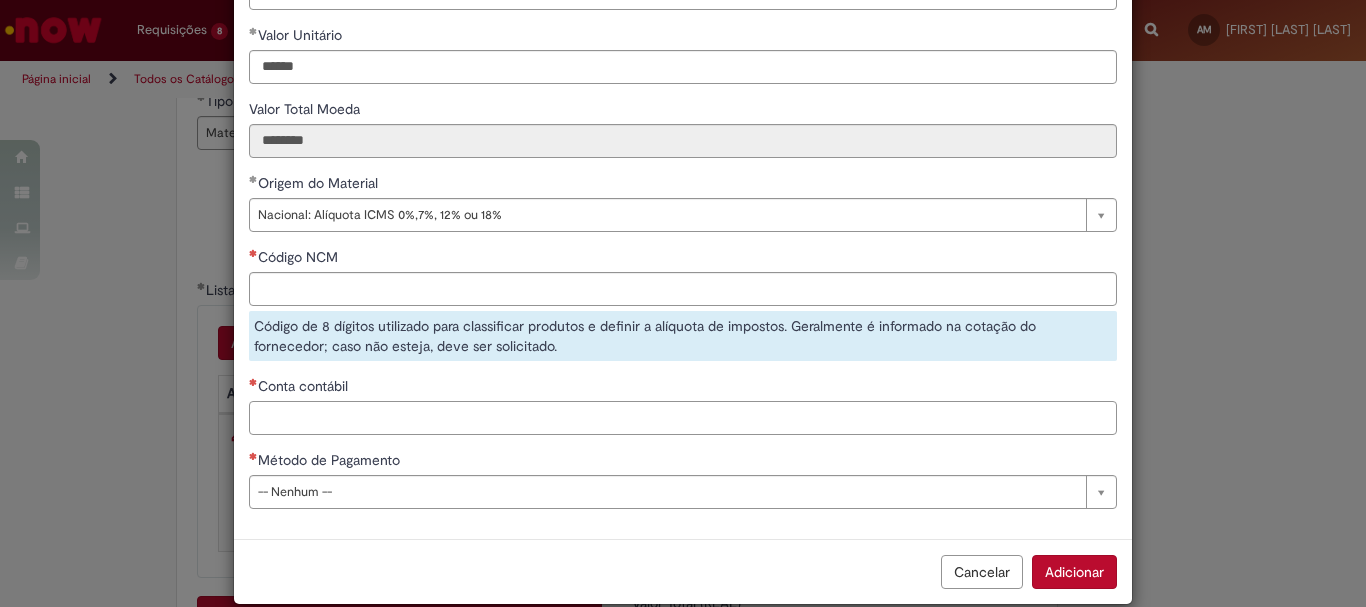 click on "Conta contábil" at bounding box center (683, 418) 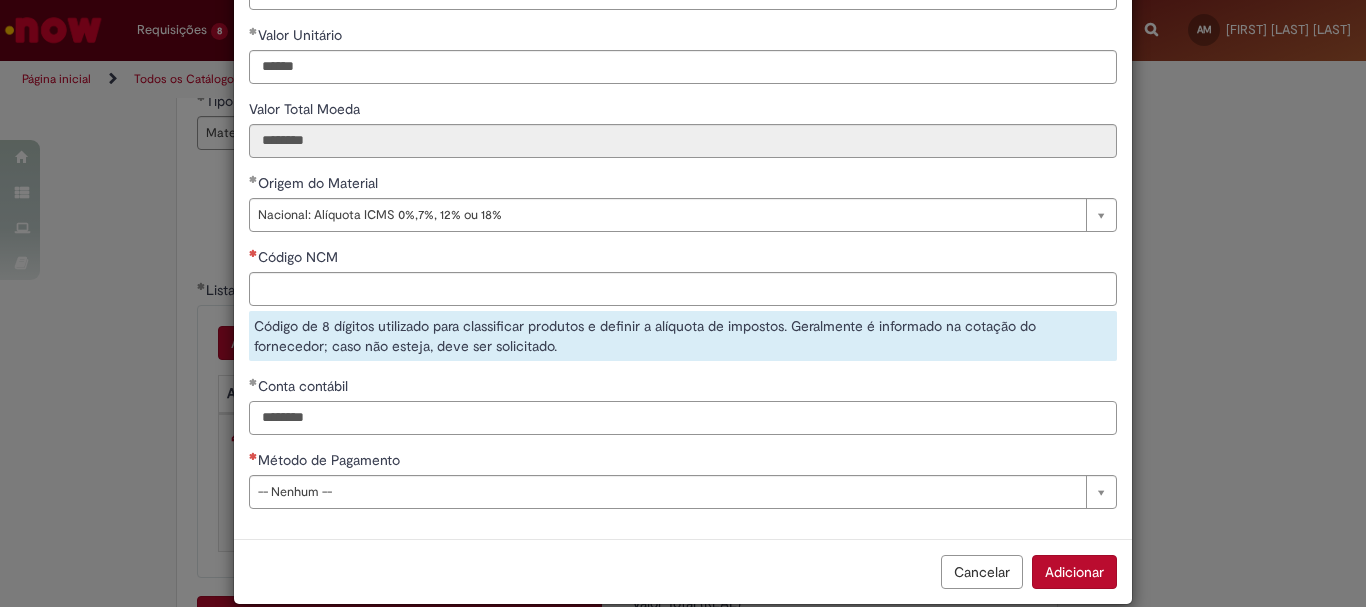 type on "********" 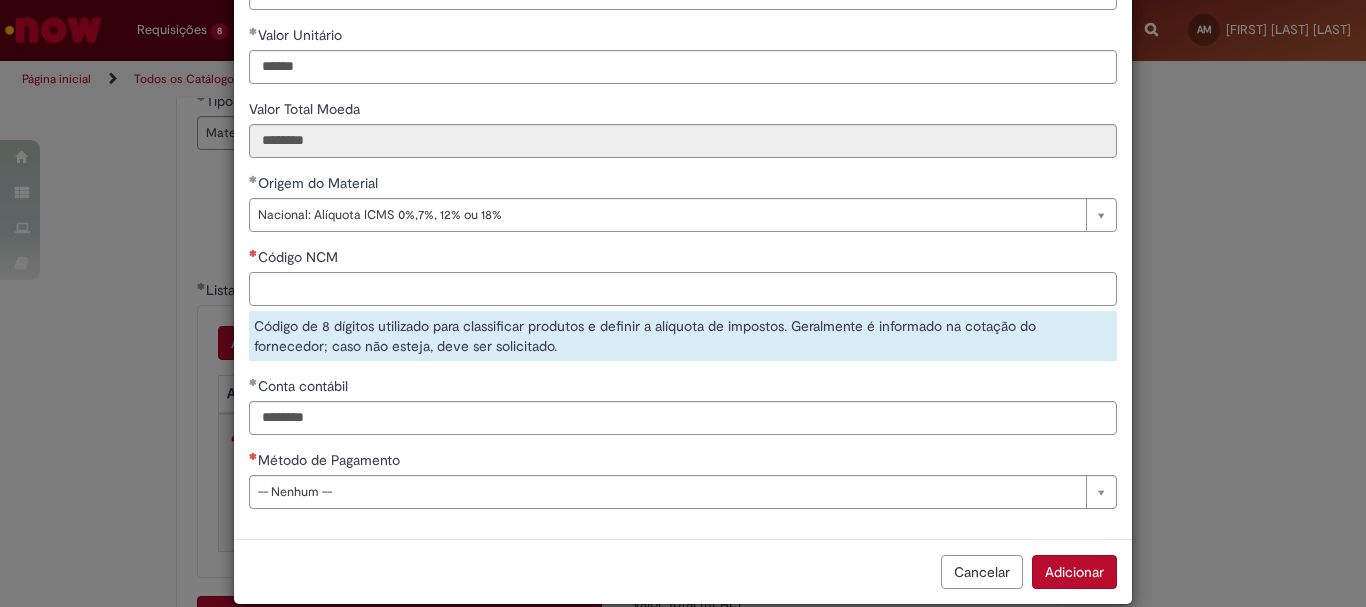 click on "Código NCM" at bounding box center [683, 289] 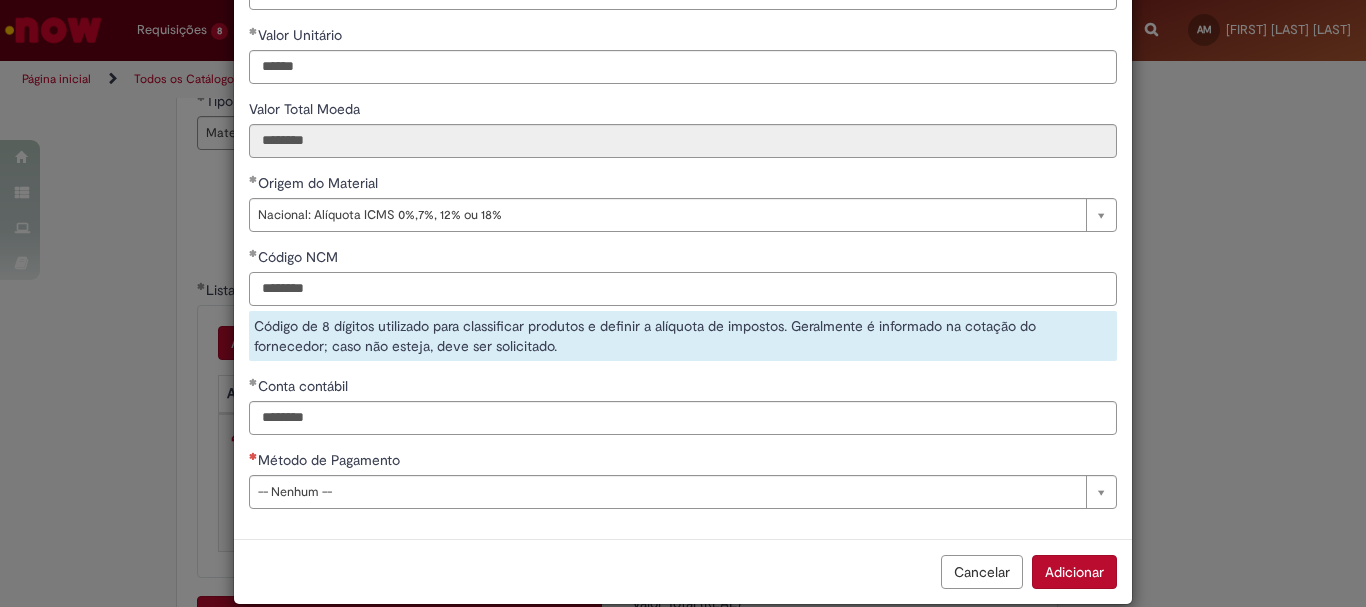 type on "********" 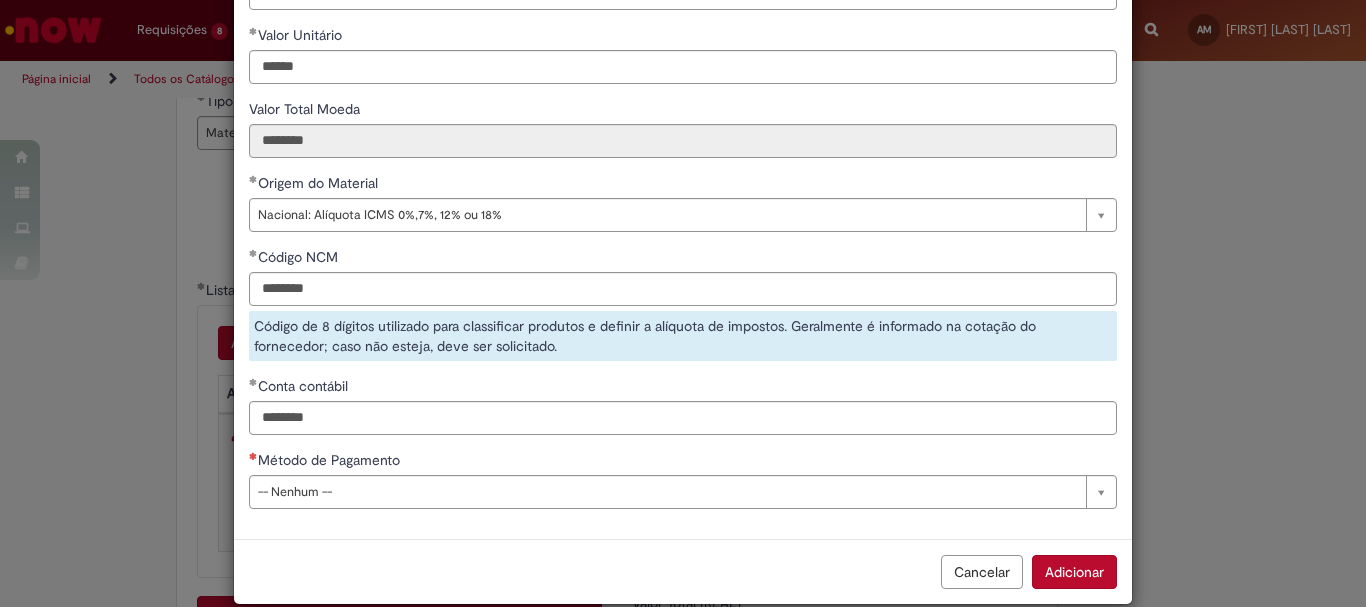 scroll, scrollTop: 273, scrollLeft: 0, axis: vertical 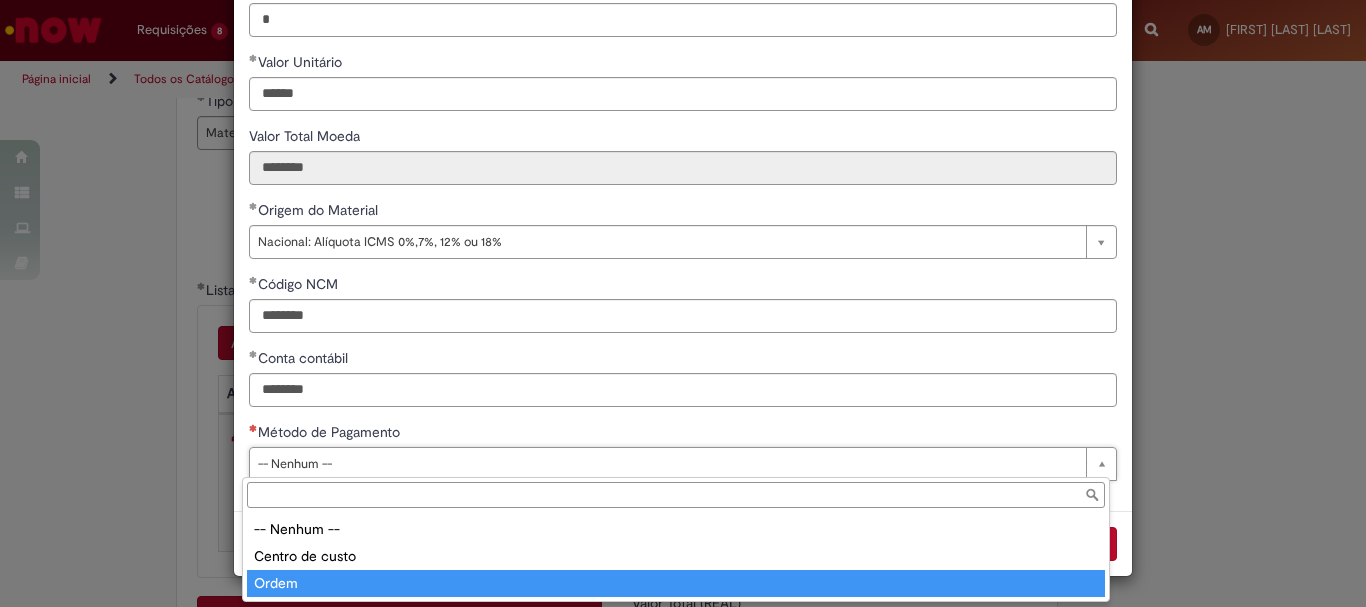 type on "*****" 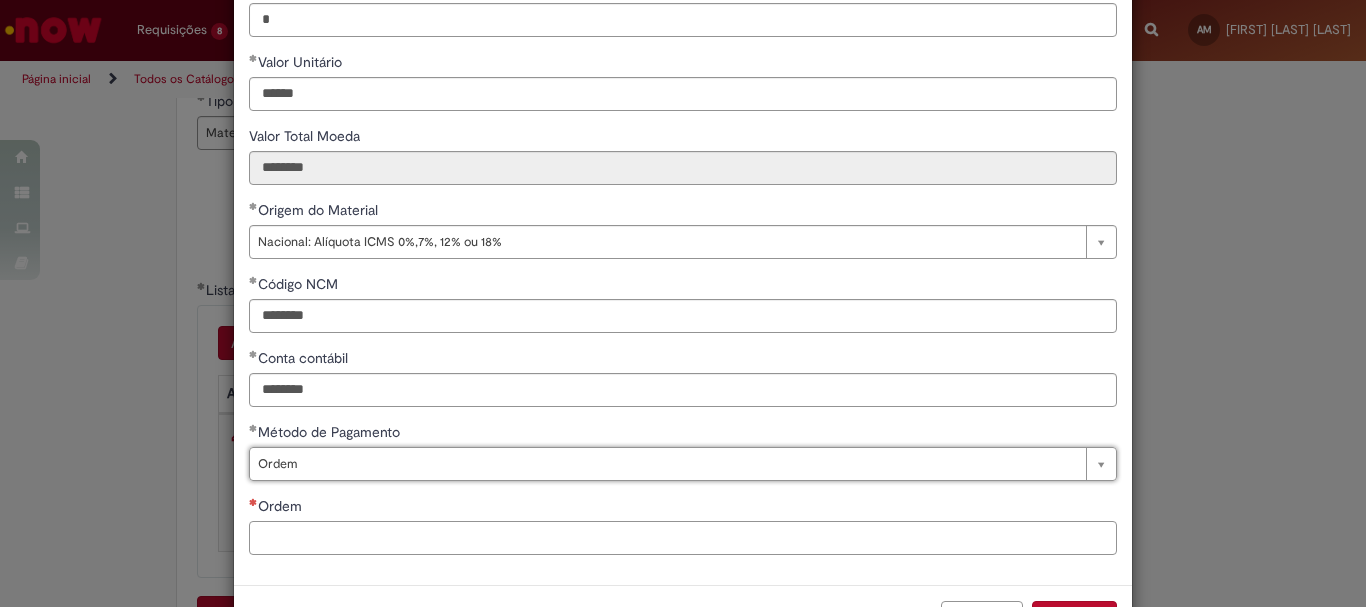 click on "Ordem" at bounding box center [683, 538] 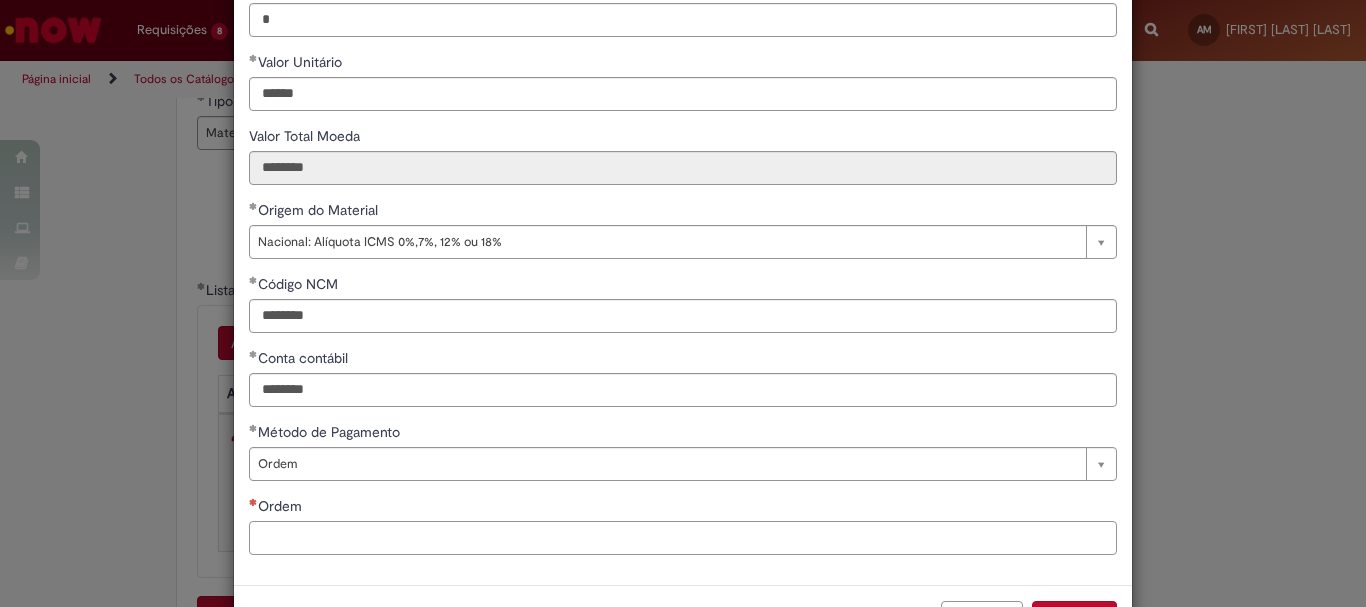 click on "Ordem" at bounding box center (683, 538) 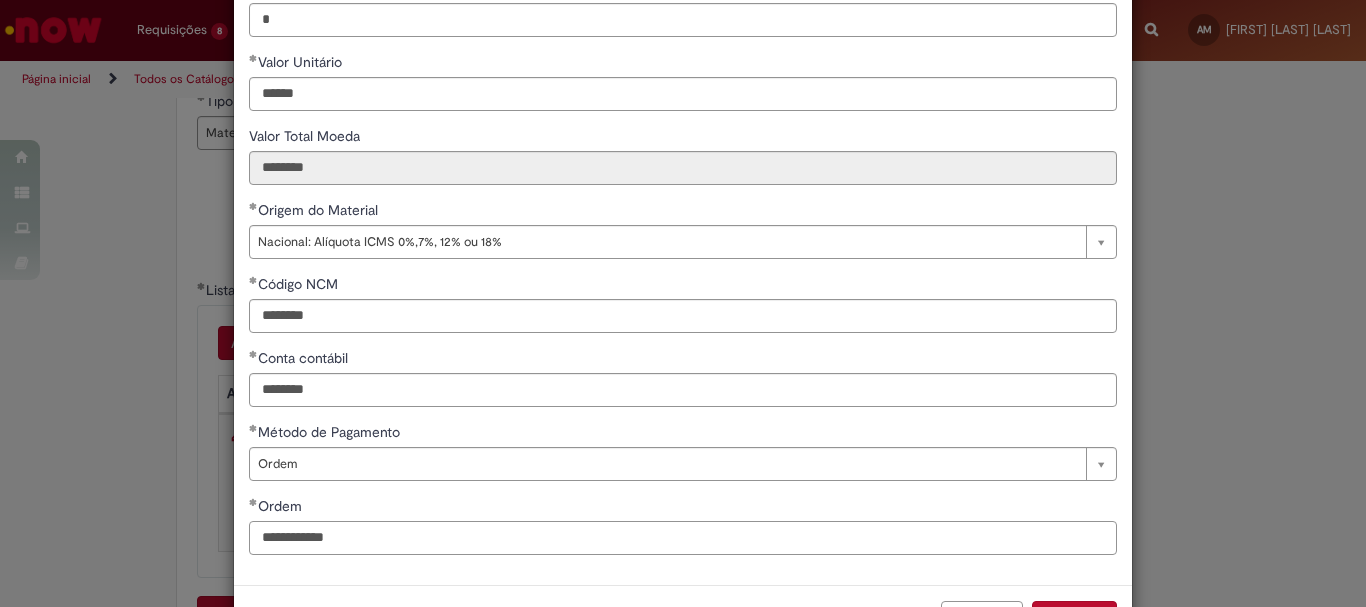scroll, scrollTop: 347, scrollLeft: 0, axis: vertical 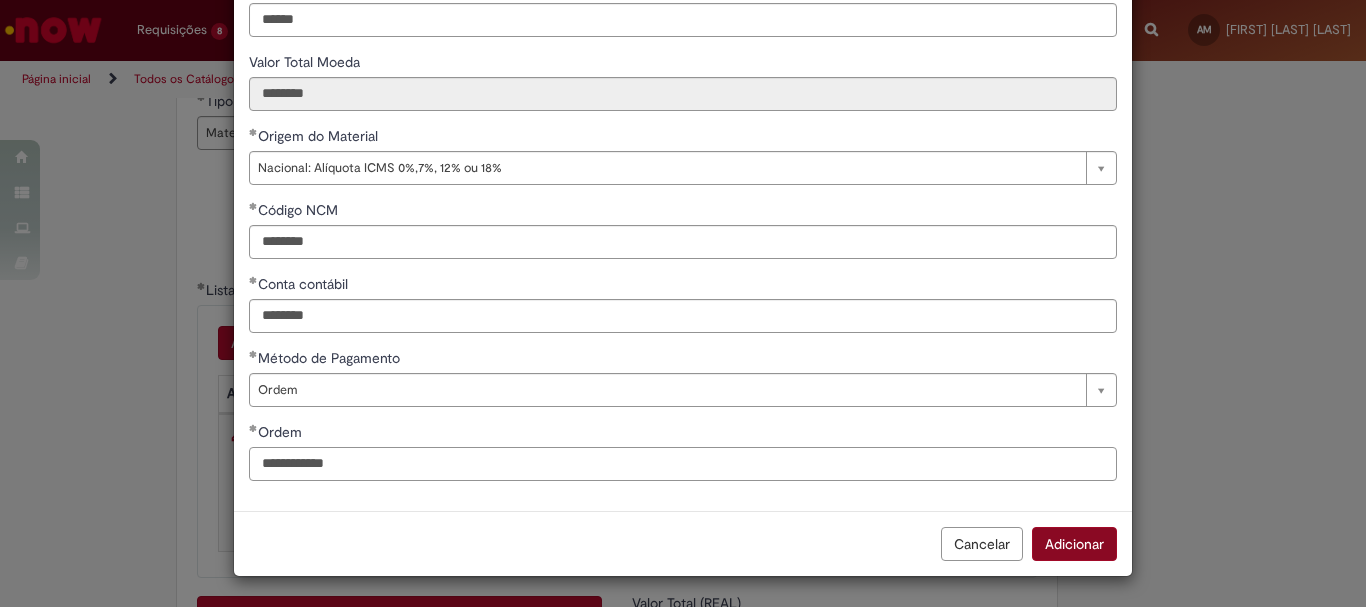 type on "**********" 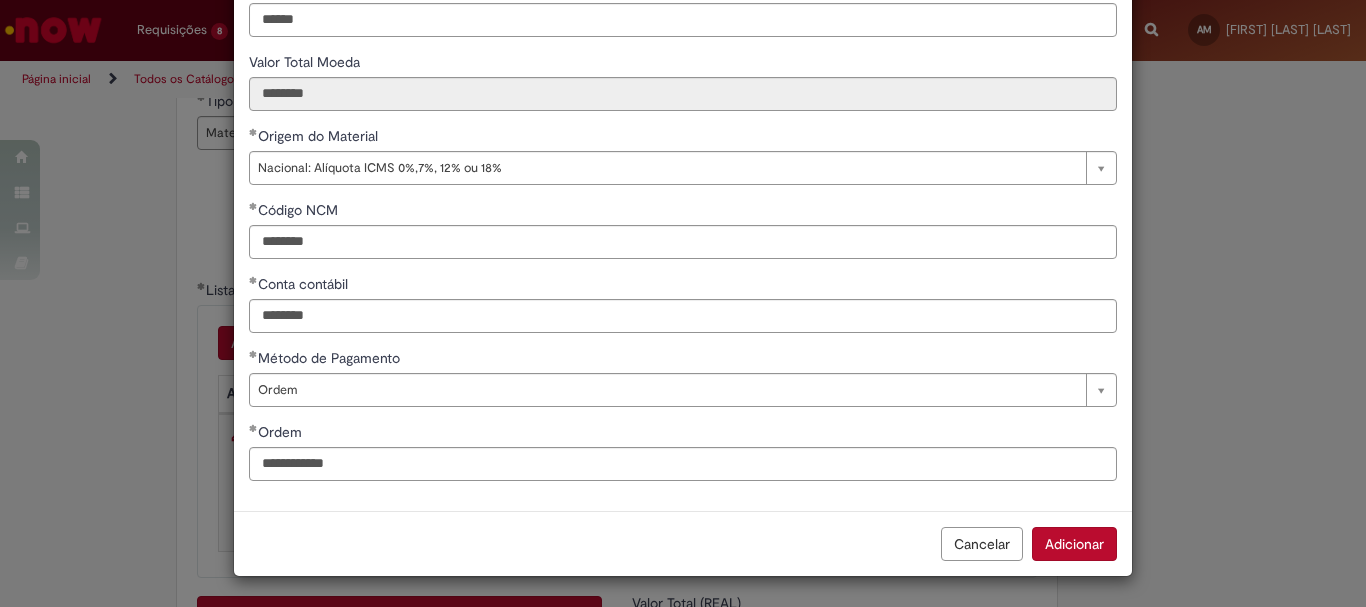 click on "Adicionar" at bounding box center (1074, 544) 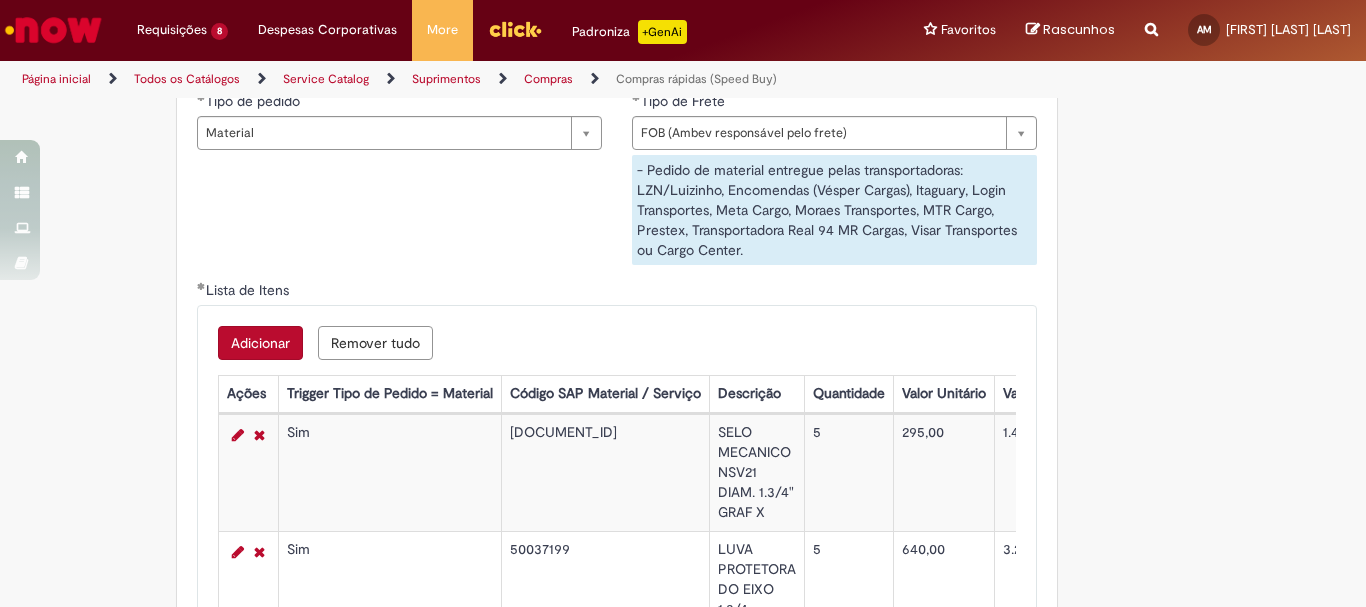 scroll, scrollTop: 3300, scrollLeft: 0, axis: vertical 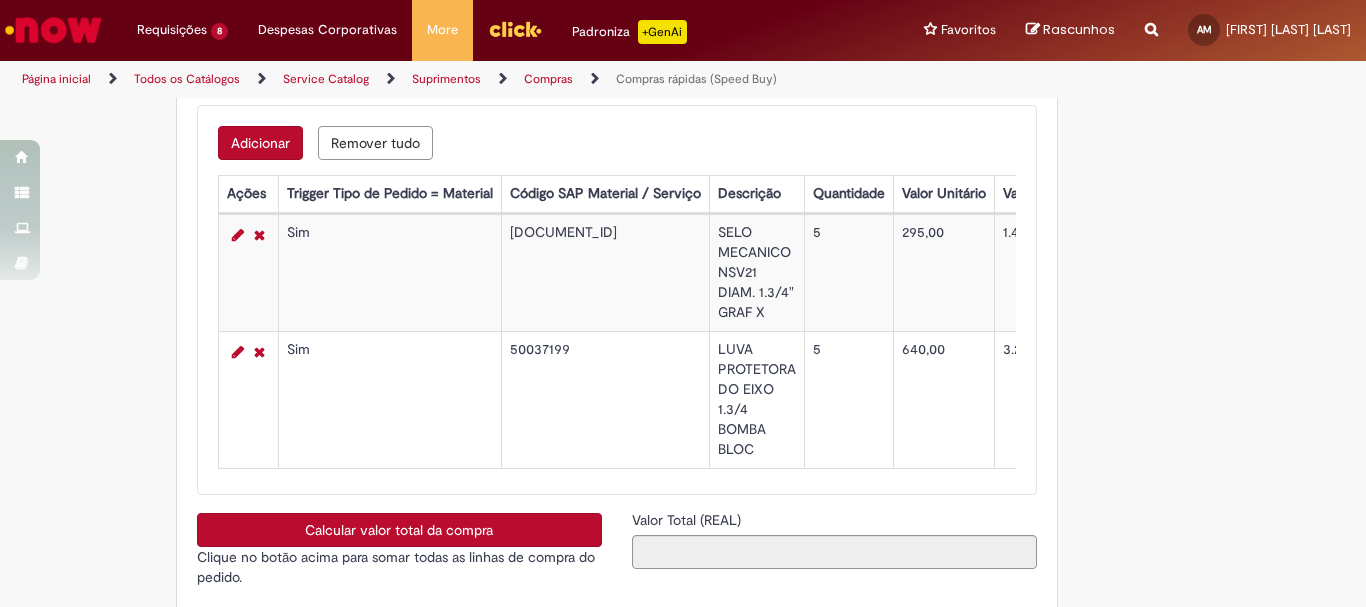 click on "Calcular valor total da compra" at bounding box center (399, 530) 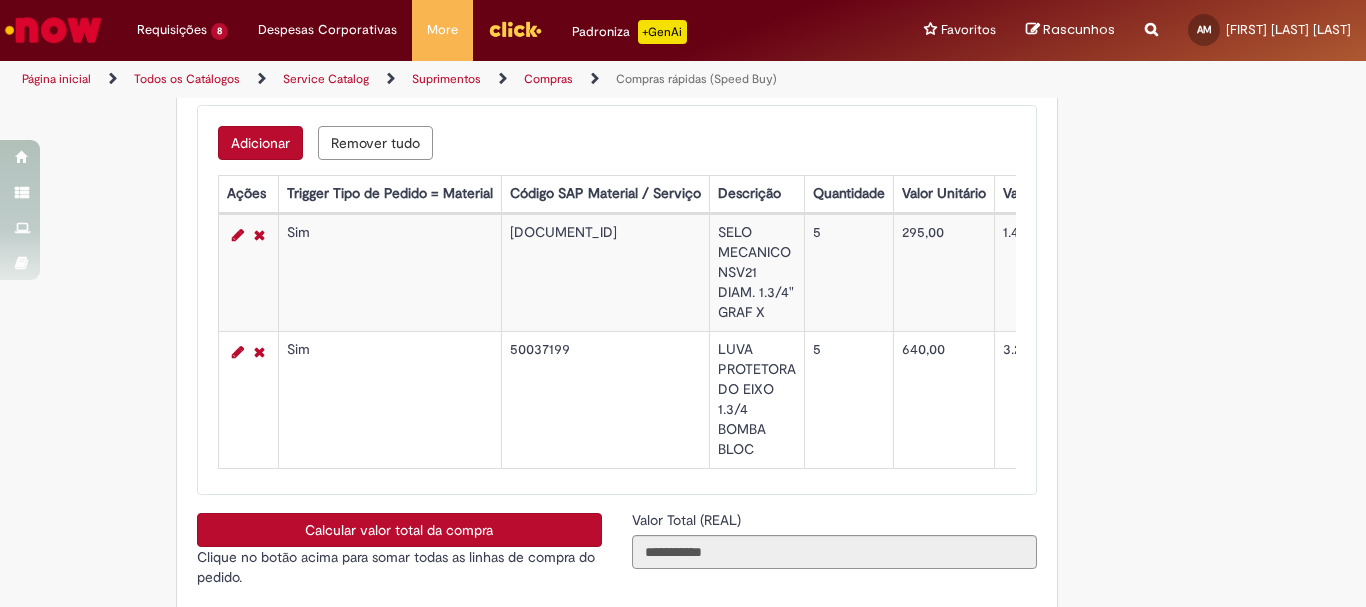 scroll, scrollTop: 3500, scrollLeft: 0, axis: vertical 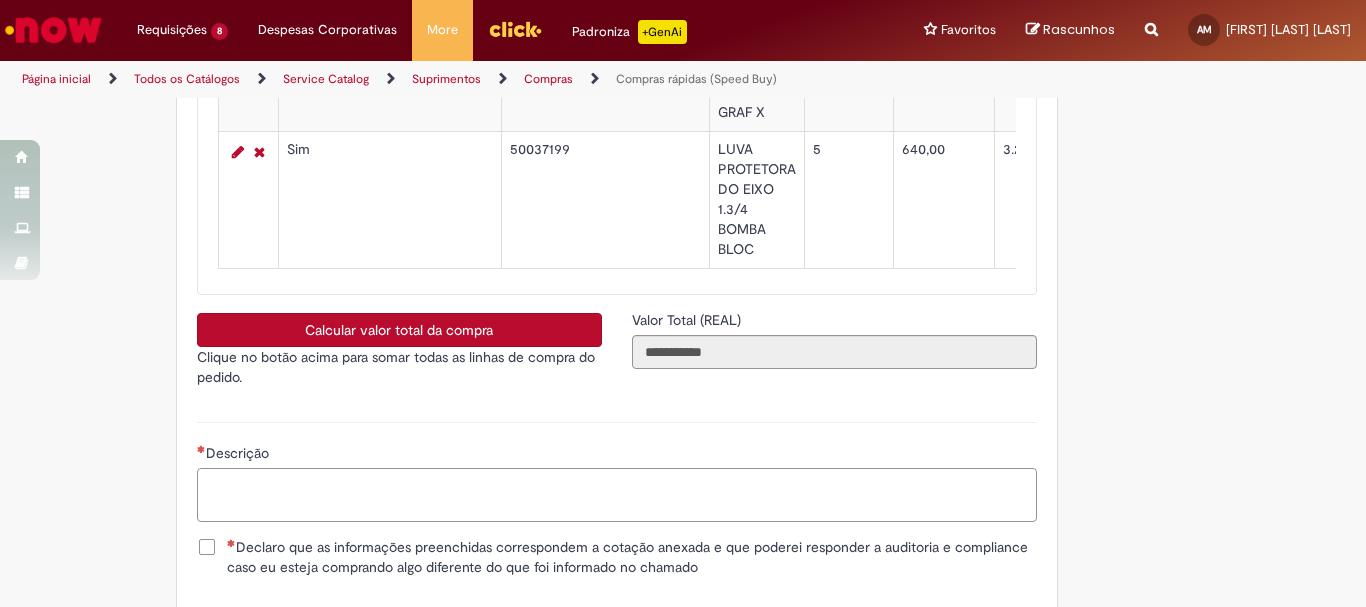 click on "Descrição" at bounding box center (617, 495) 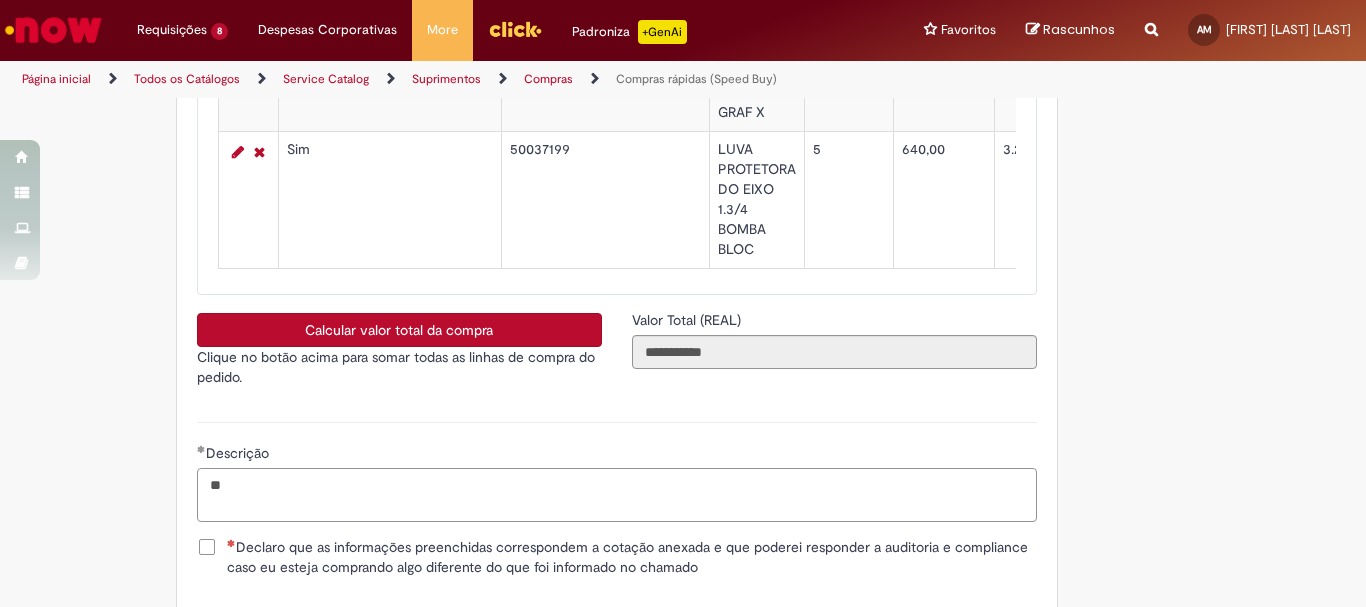 type on "*" 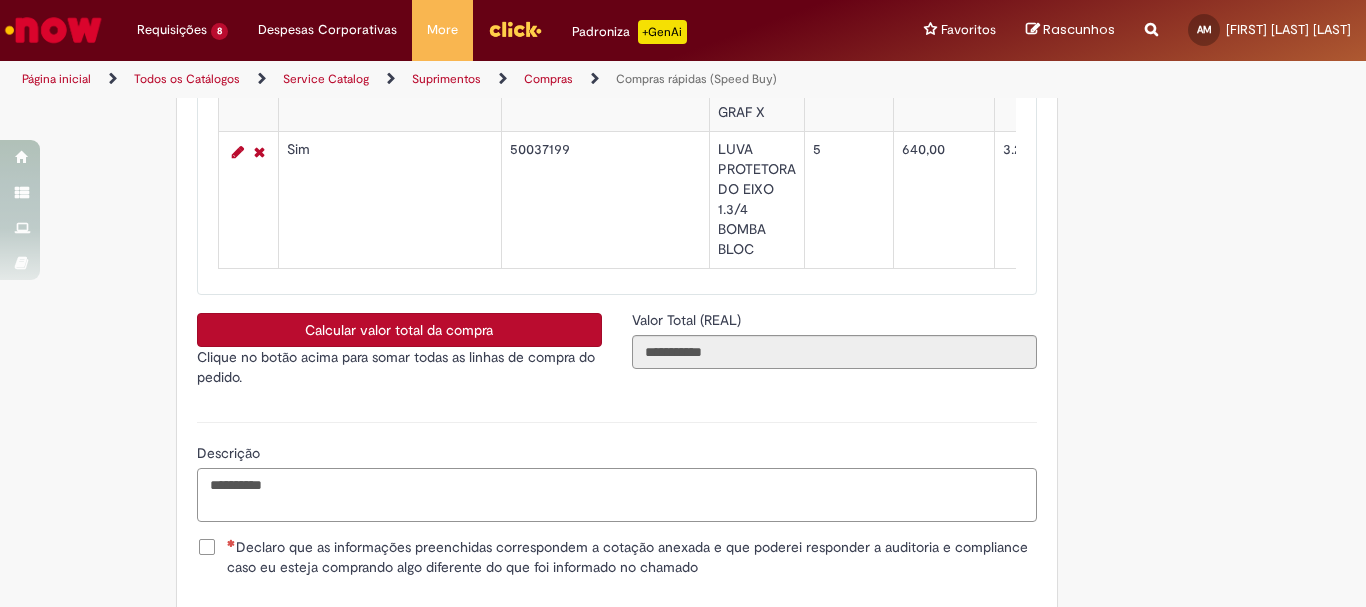paste on "******" 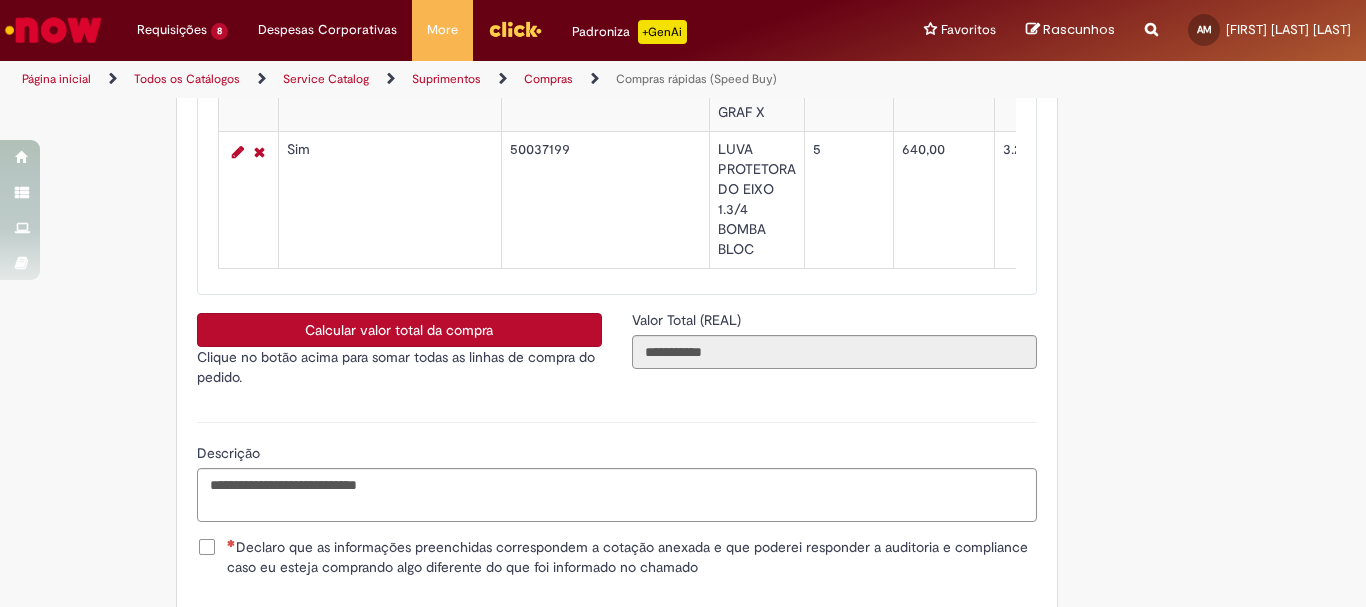 click on "Declaro que as informações preenchidas correspondem a cotação anexada e que poderei responder a auditoria e compliance caso eu esteja comprando algo diferente do que foi informado no chamado" at bounding box center [632, 557] 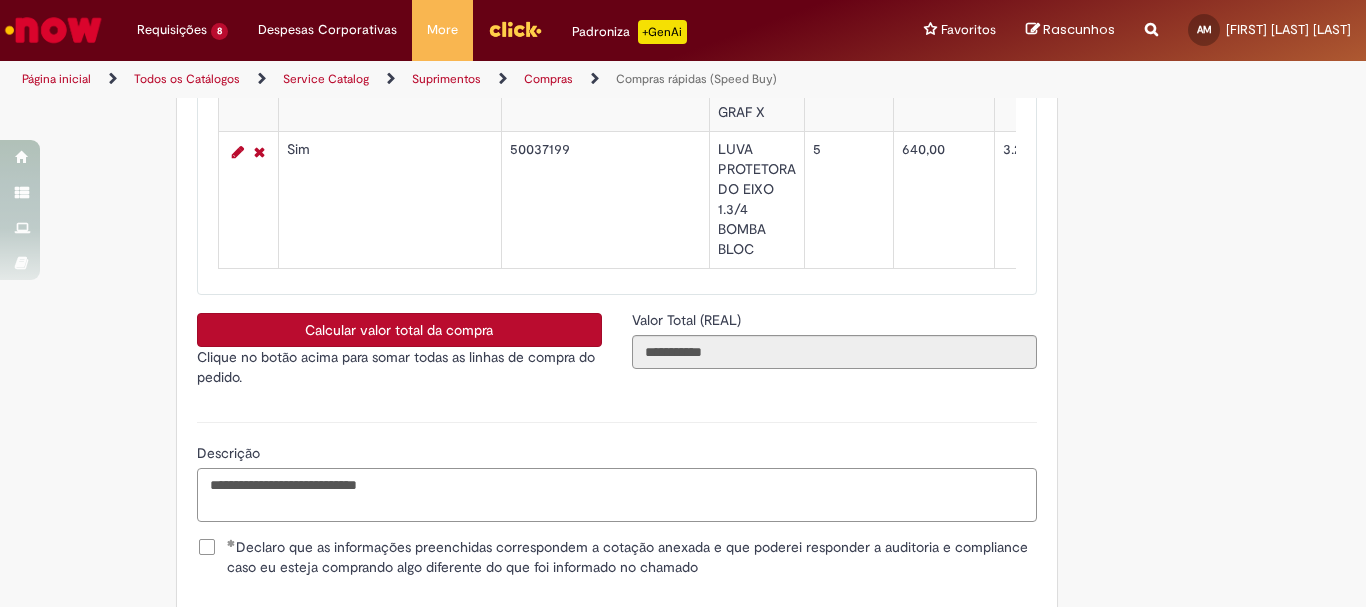 click on "**********" at bounding box center (617, 495) 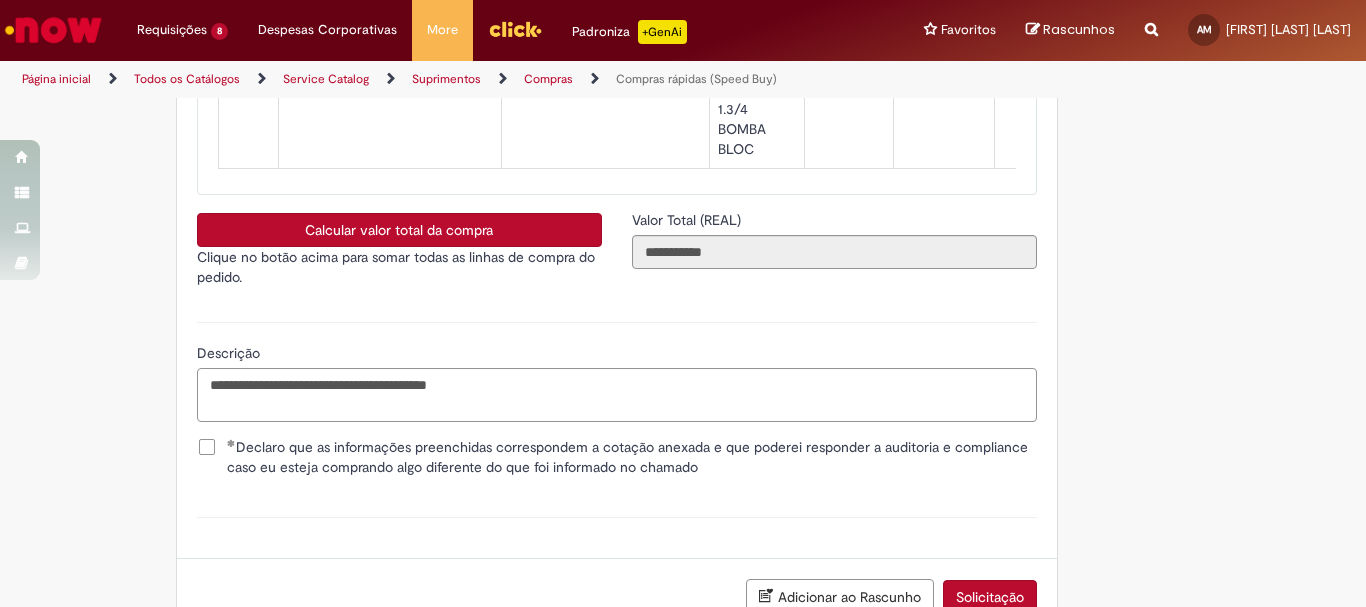 scroll, scrollTop: 3753, scrollLeft: 0, axis: vertical 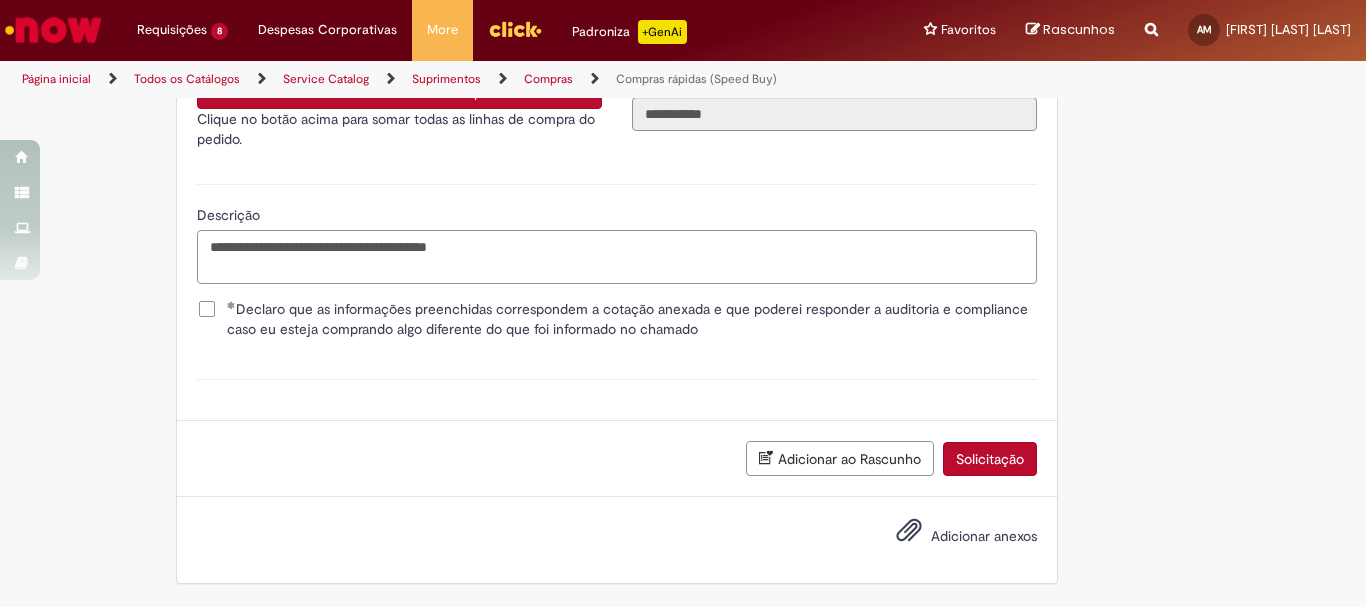 type on "**********" 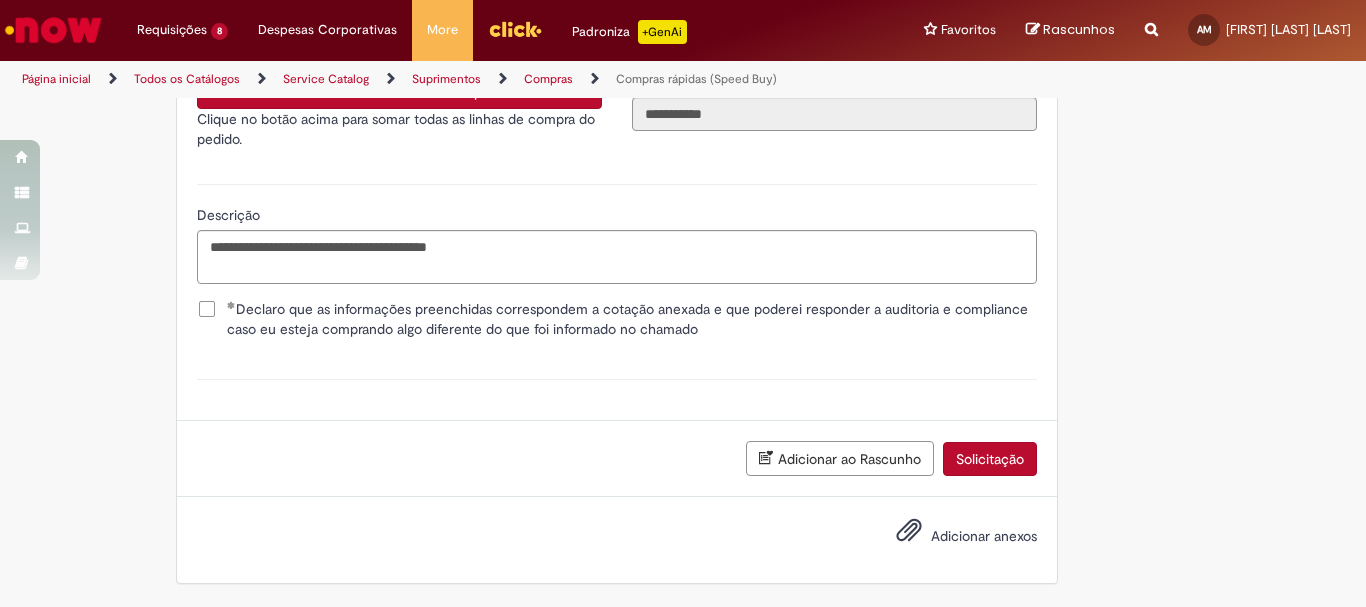click on "Adicionar anexos" at bounding box center [984, 536] 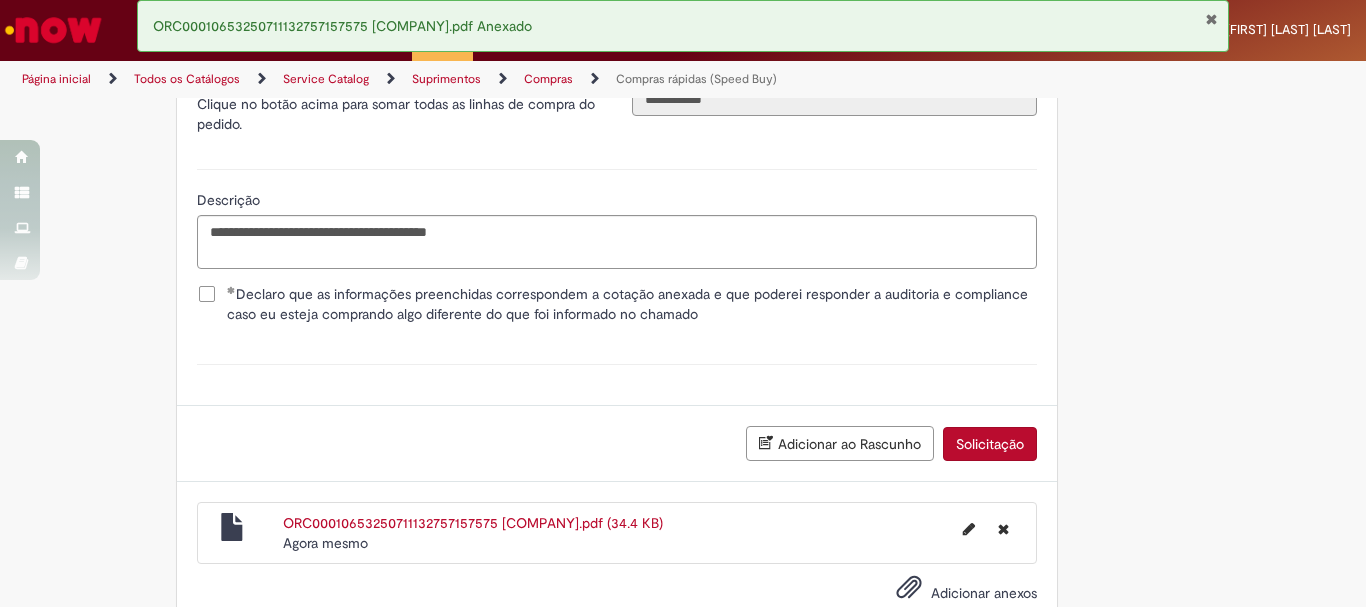 scroll, scrollTop: 3825, scrollLeft: 0, axis: vertical 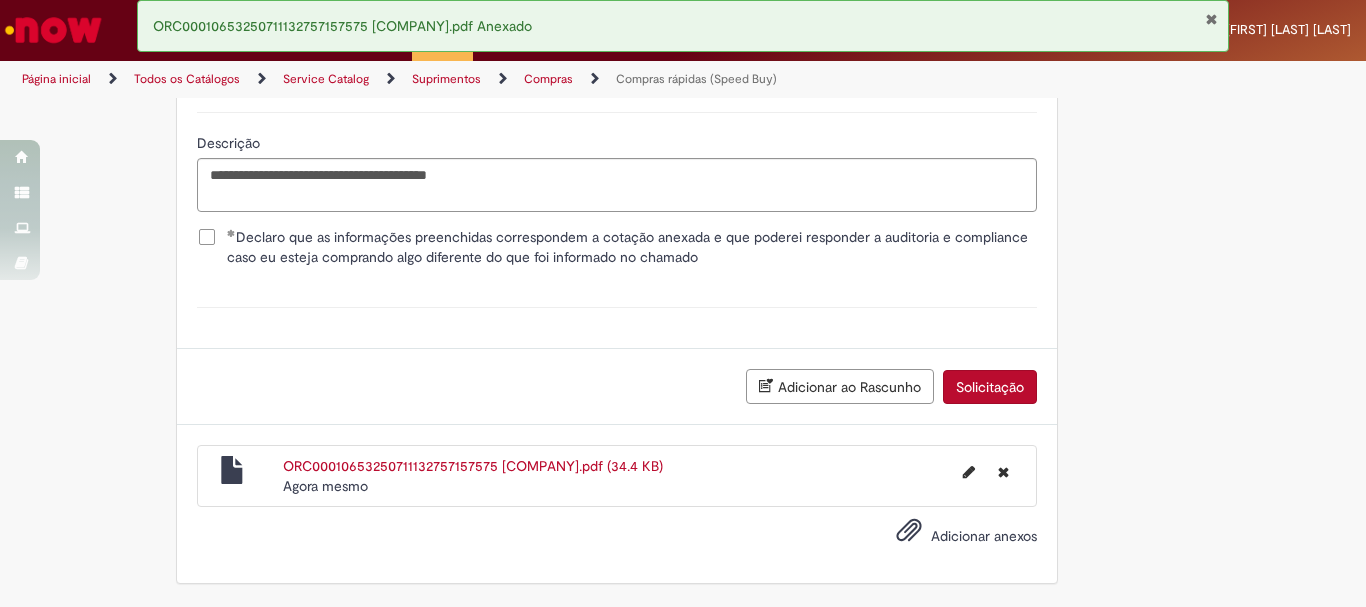 click on "Solicitação" at bounding box center (990, 387) 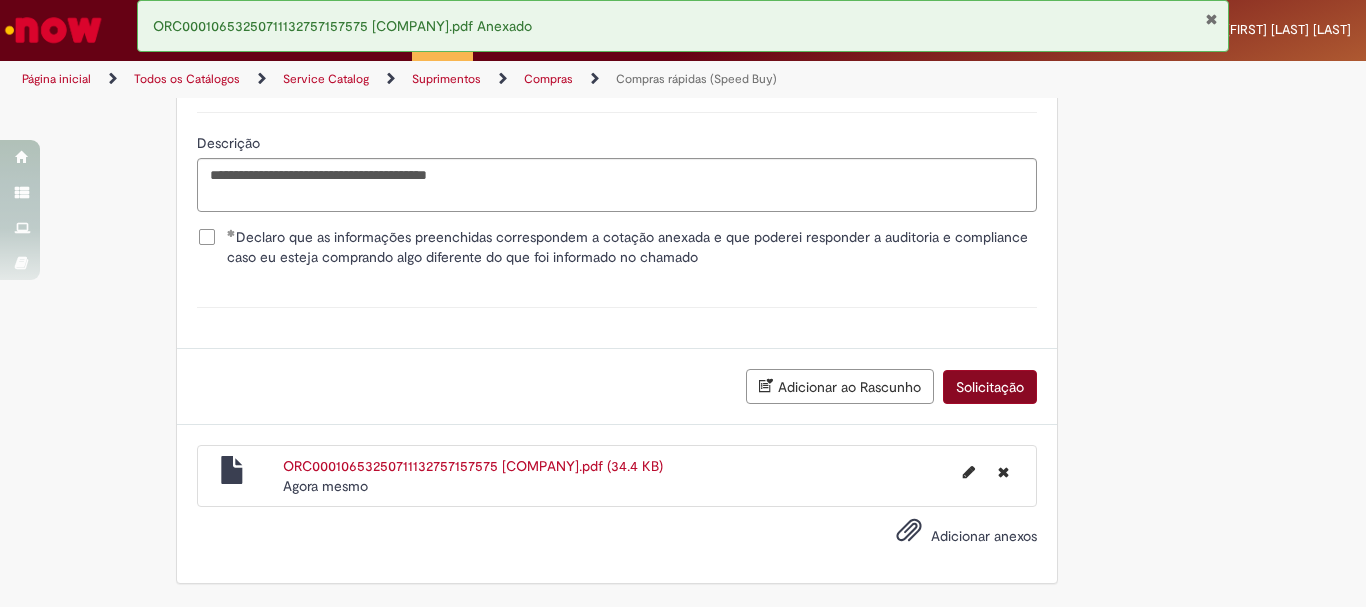 scroll, scrollTop: 3779, scrollLeft: 0, axis: vertical 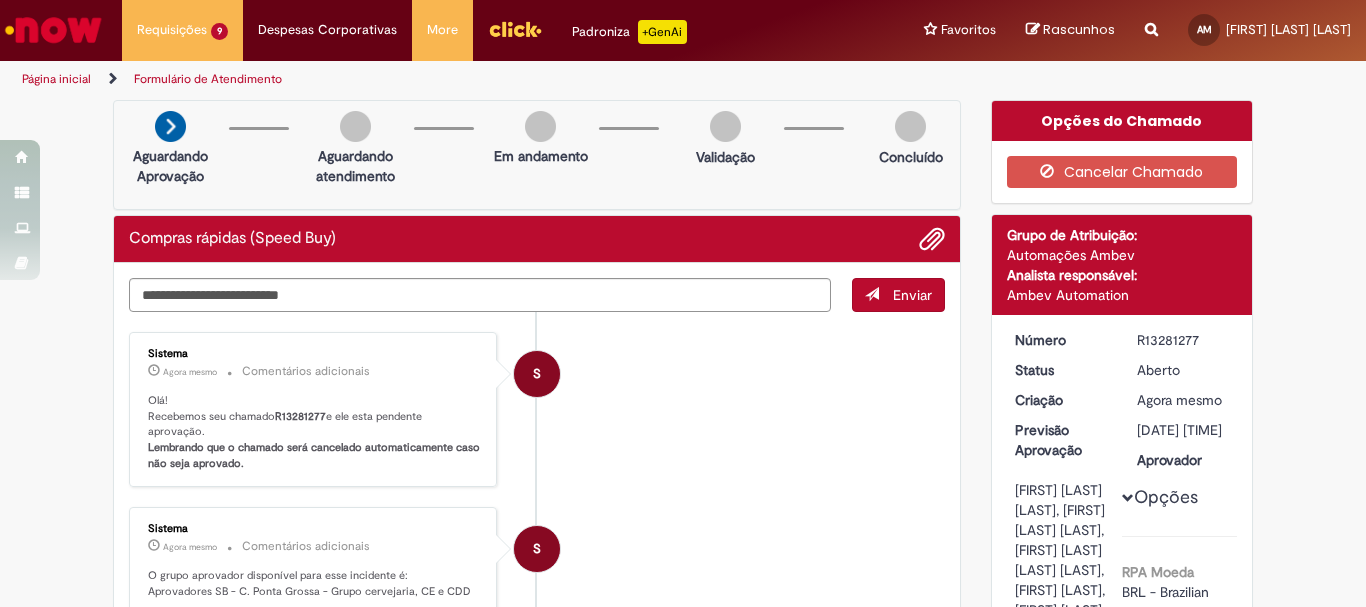 drag, startPoint x: 1189, startPoint y: 340, endPoint x: 1126, endPoint y: 332, distance: 63.505905 